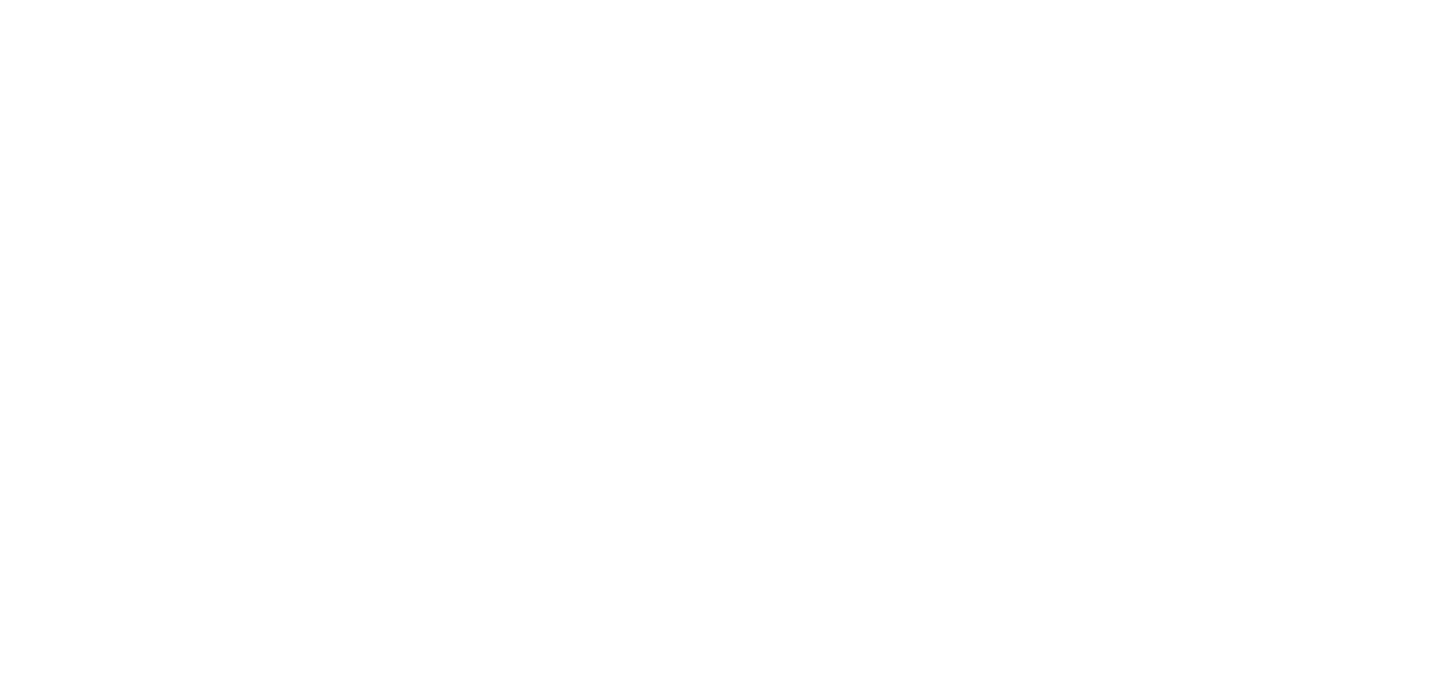 scroll, scrollTop: 0, scrollLeft: 0, axis: both 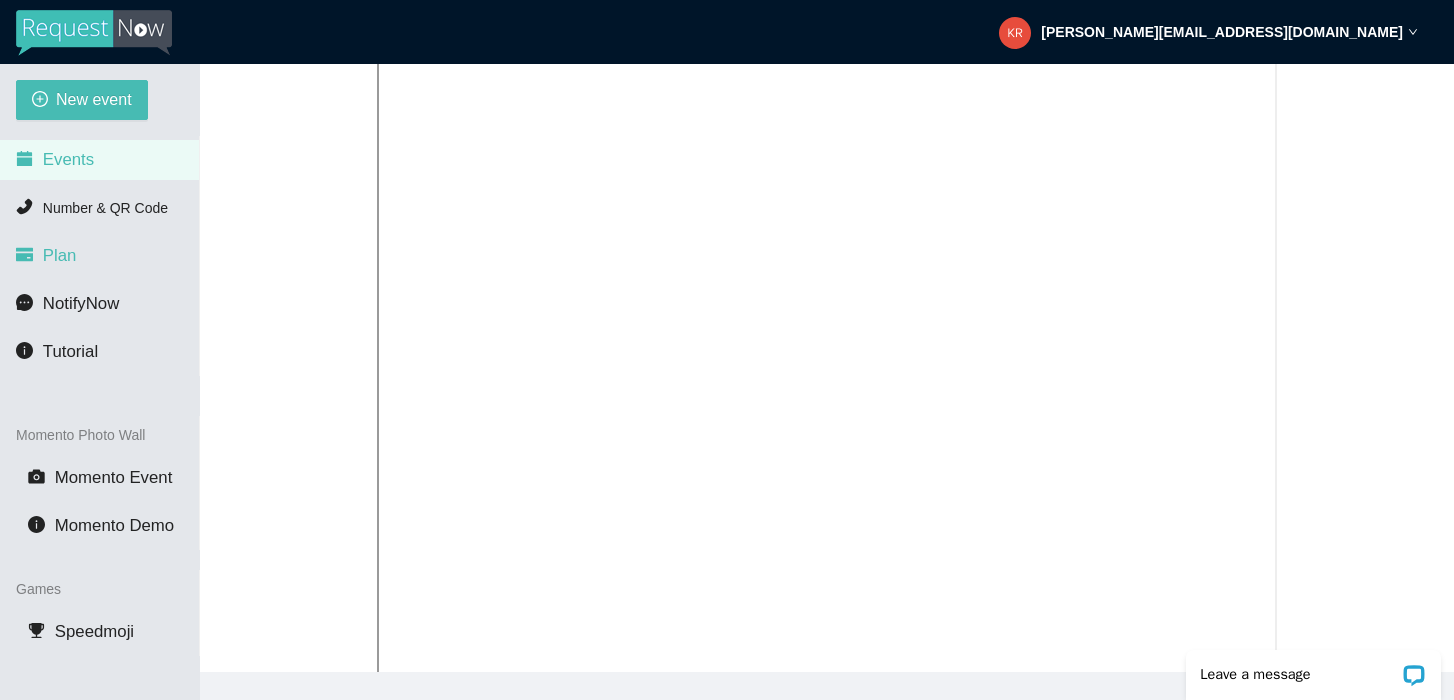 click on "Plan" at bounding box center [99, 256] 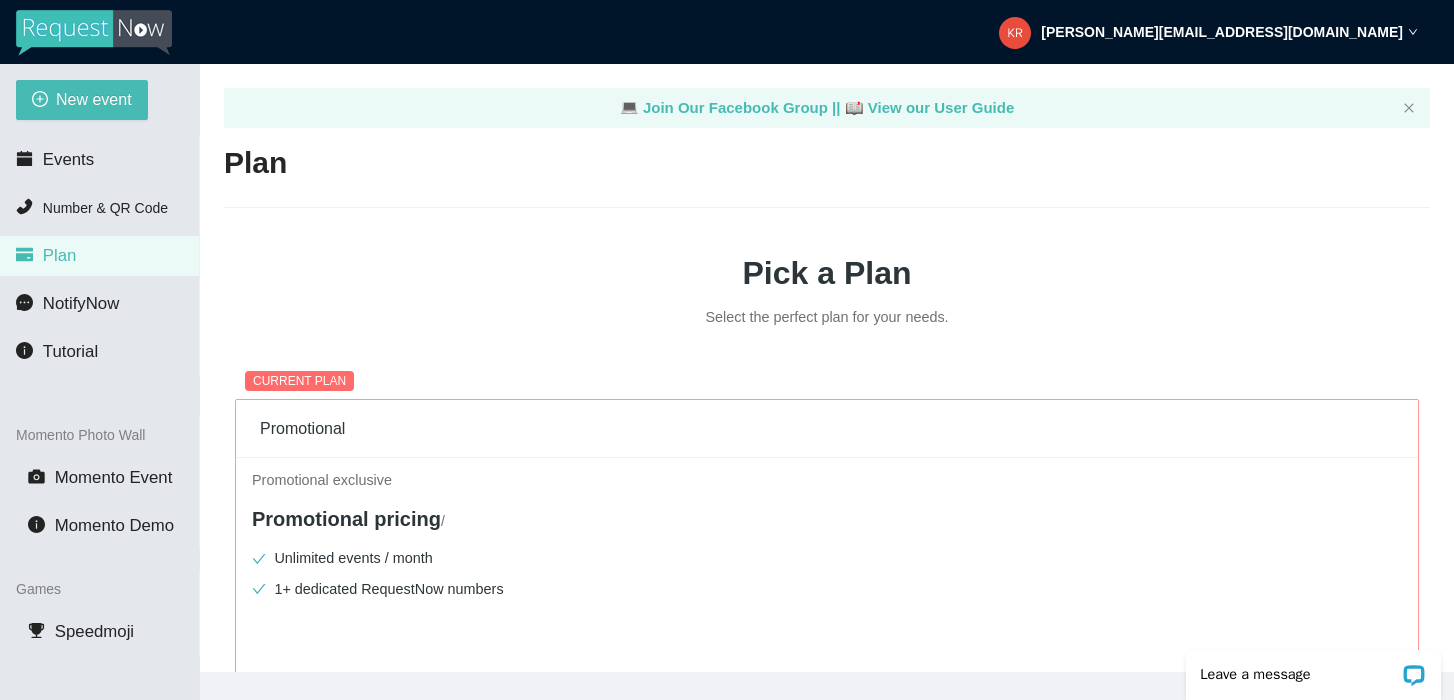 scroll, scrollTop: 0, scrollLeft: 0, axis: both 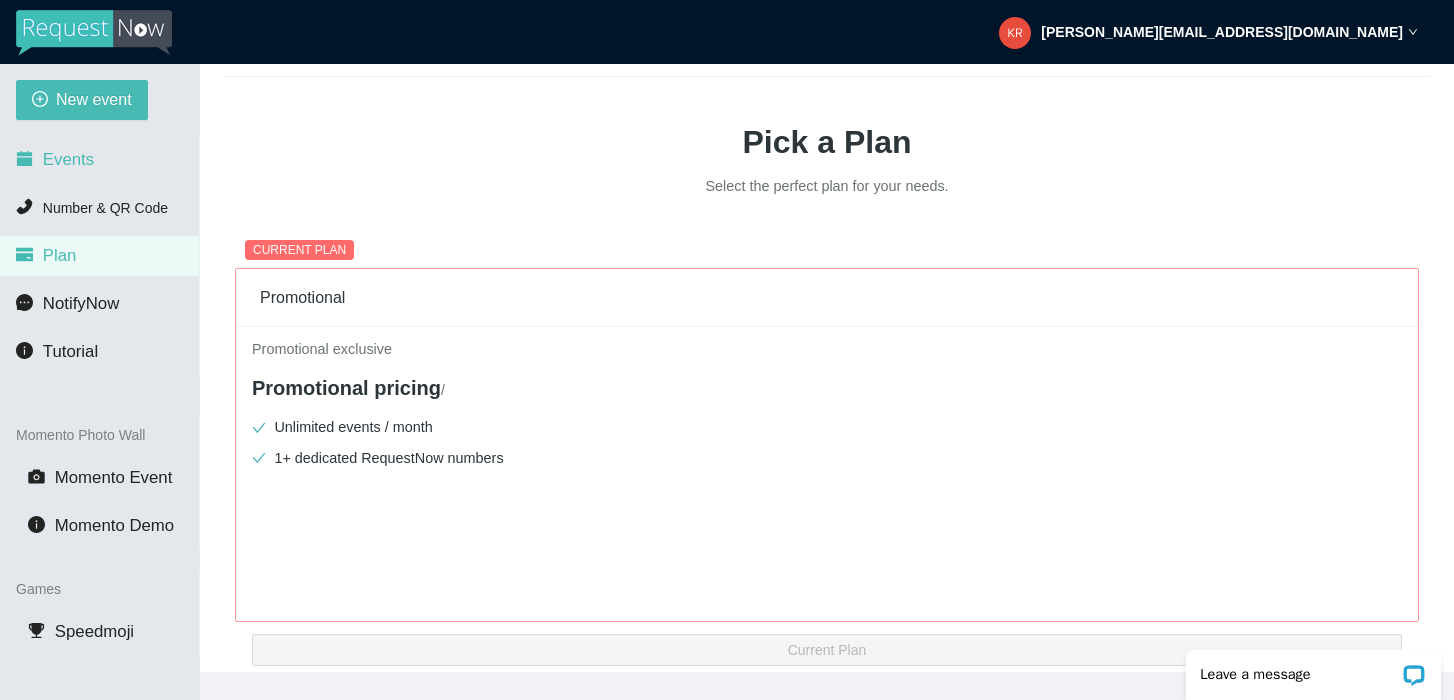 click on "Events" at bounding box center (99, 160) 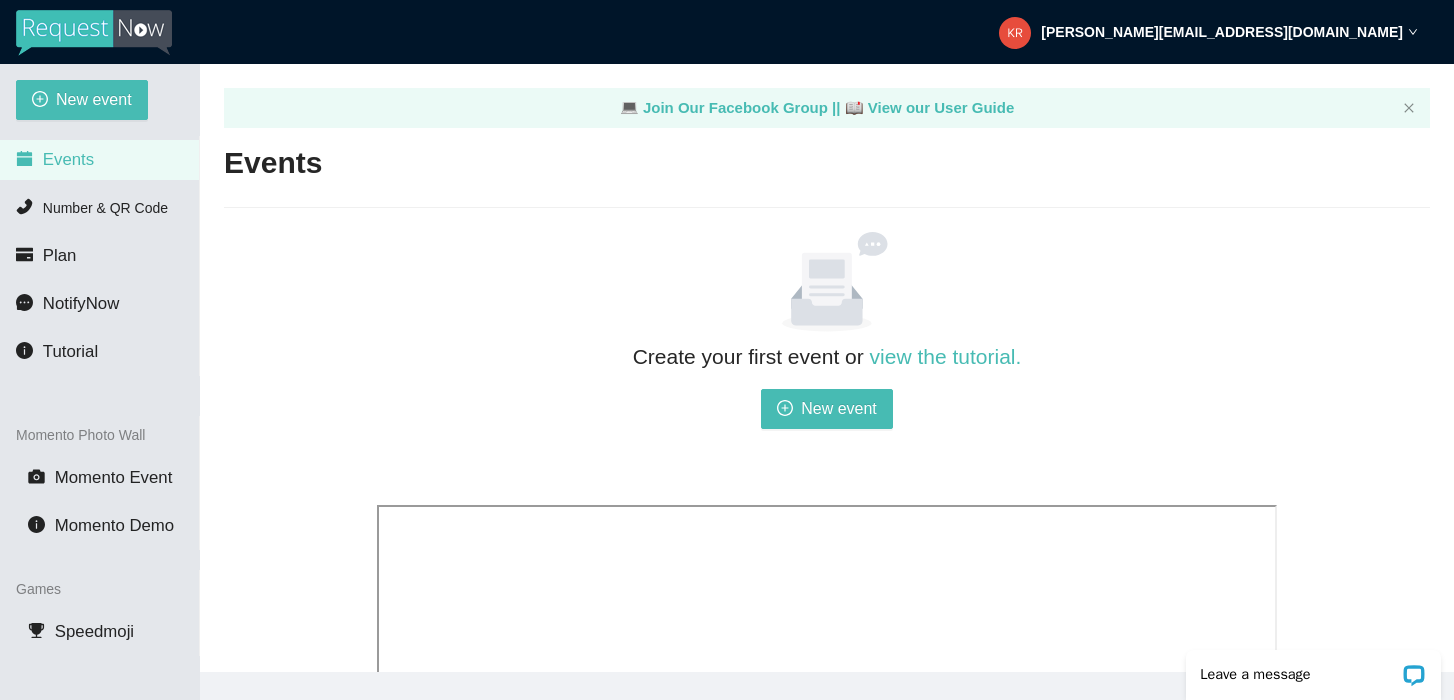 scroll, scrollTop: 0, scrollLeft: 0, axis: both 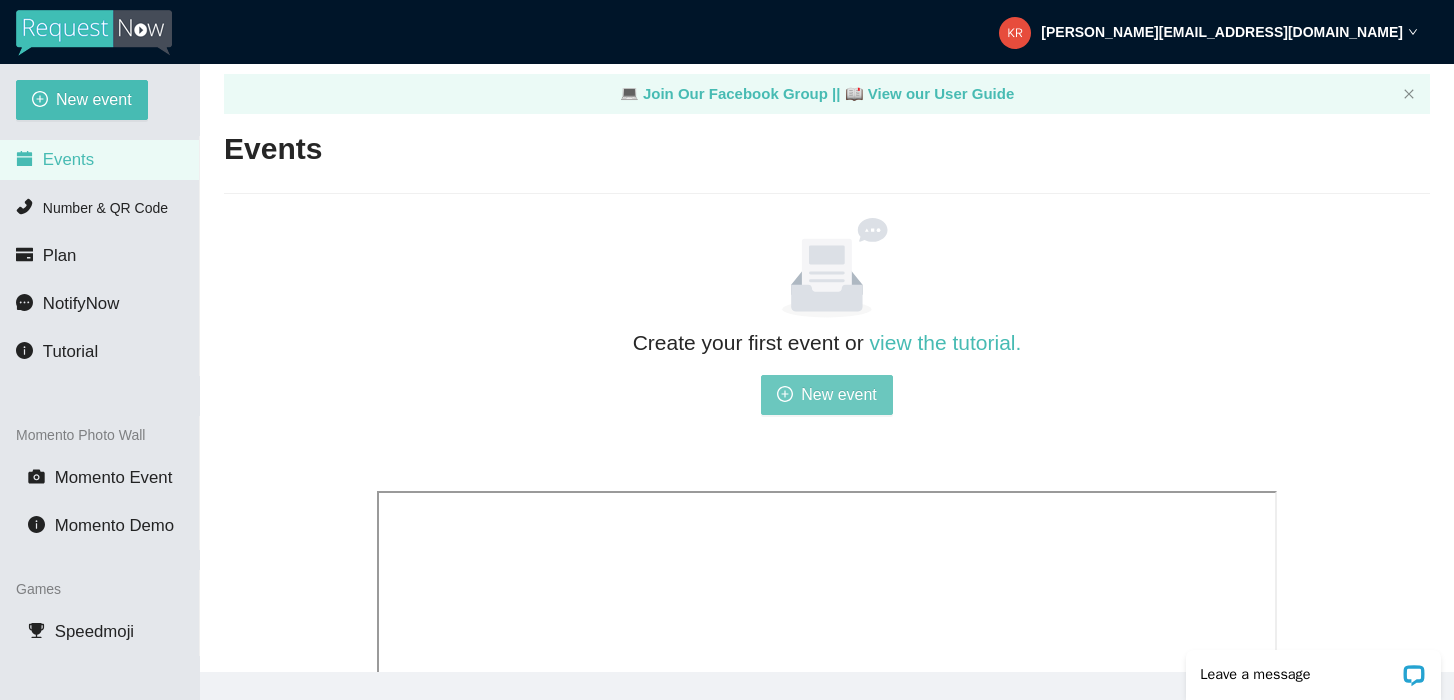 click on "New event" at bounding box center (839, 394) 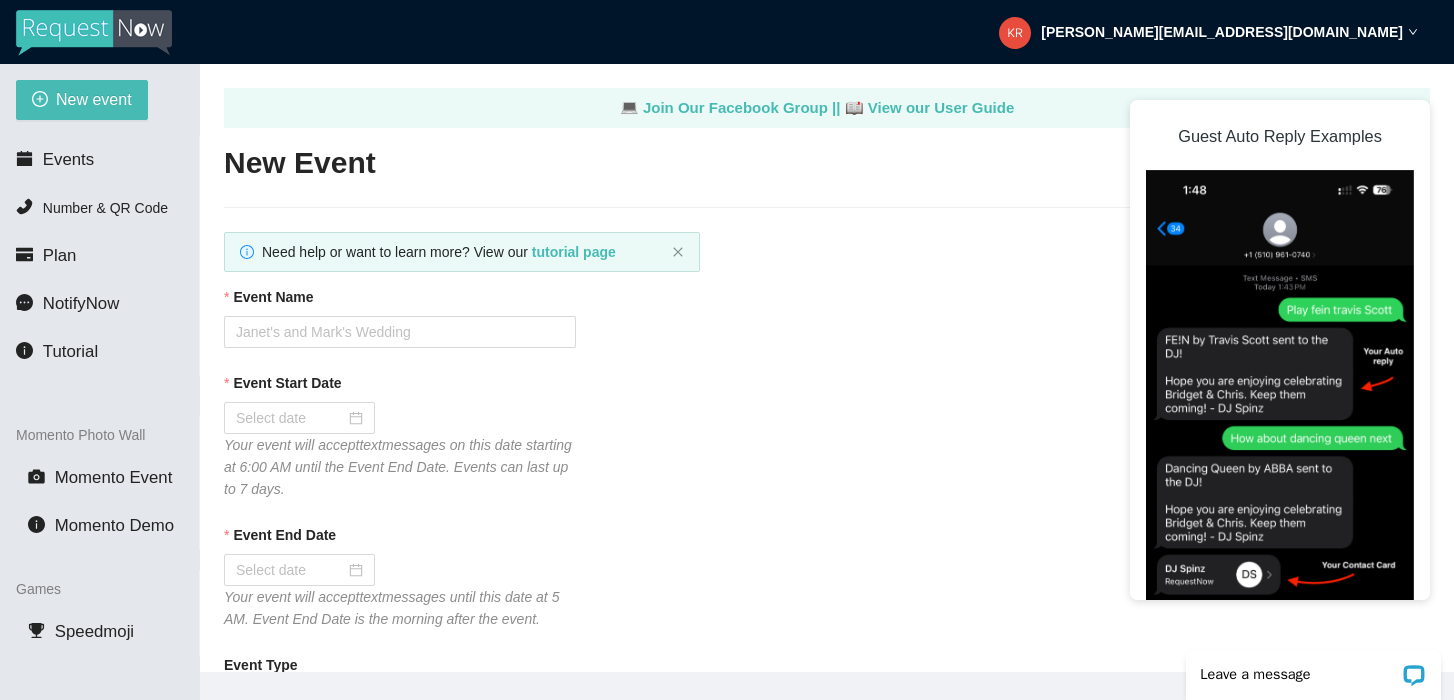 scroll, scrollTop: 0, scrollLeft: 0, axis: both 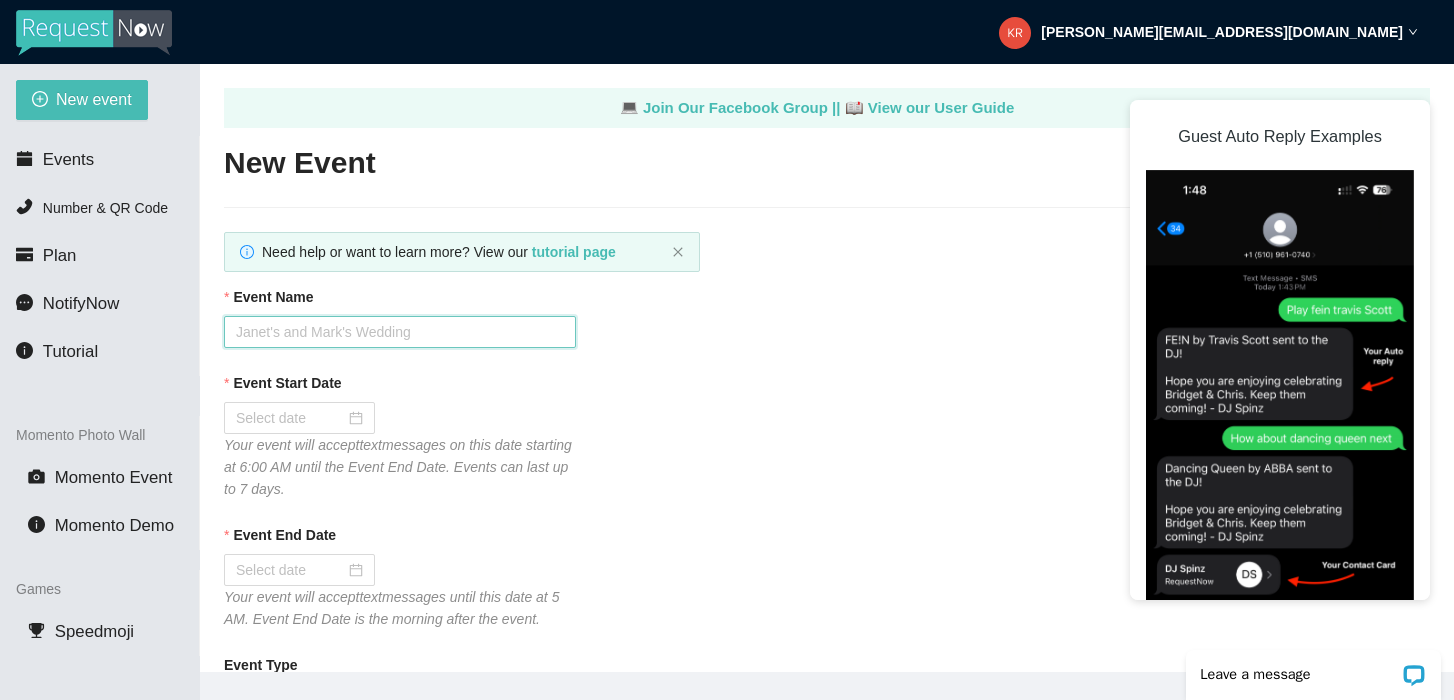 click on "Event Name" at bounding box center (400, 332) 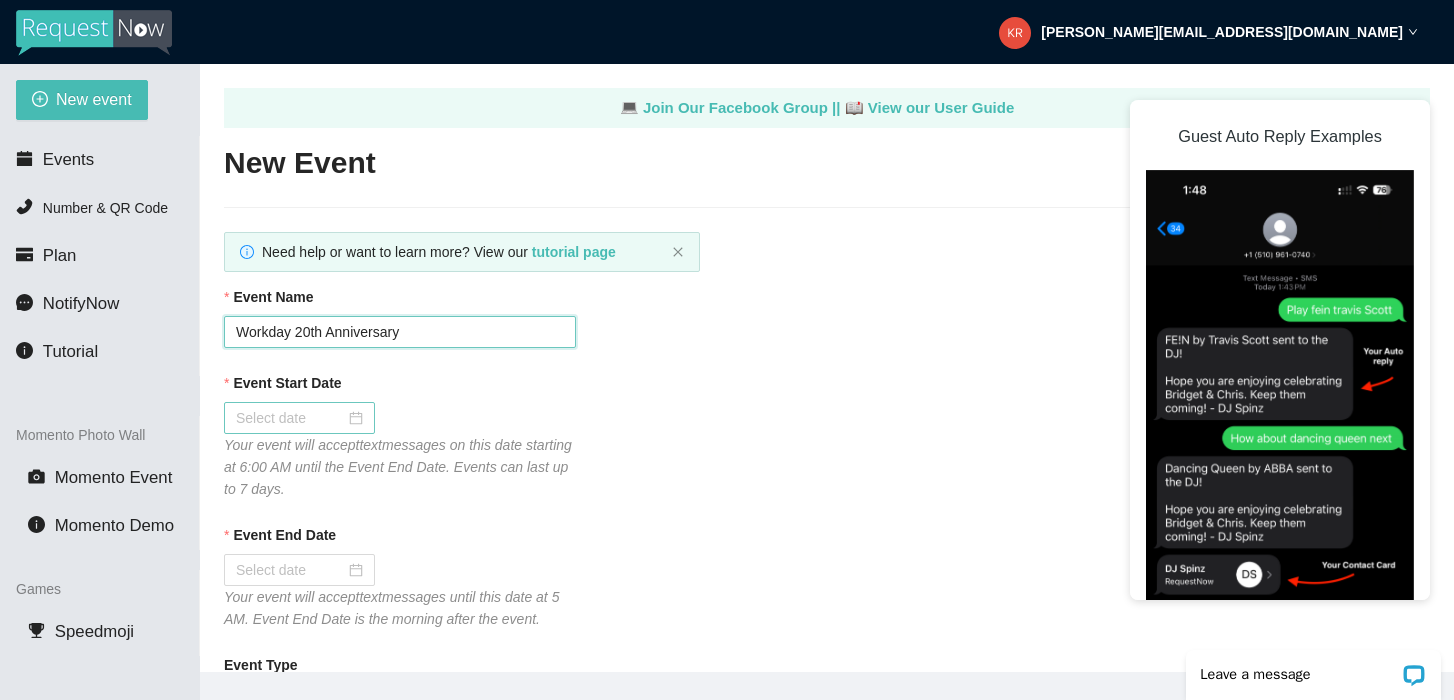type on "Workday 20th Anniversary" 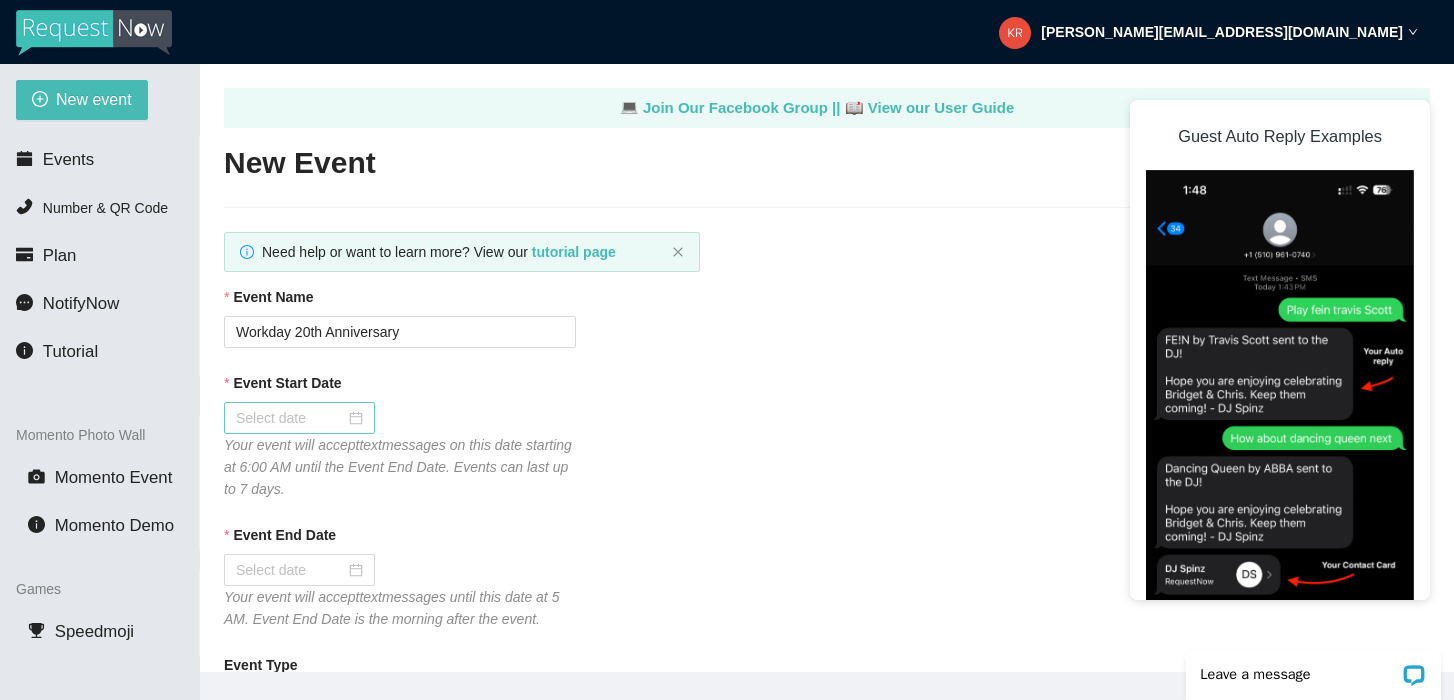 click at bounding box center (299, 418) 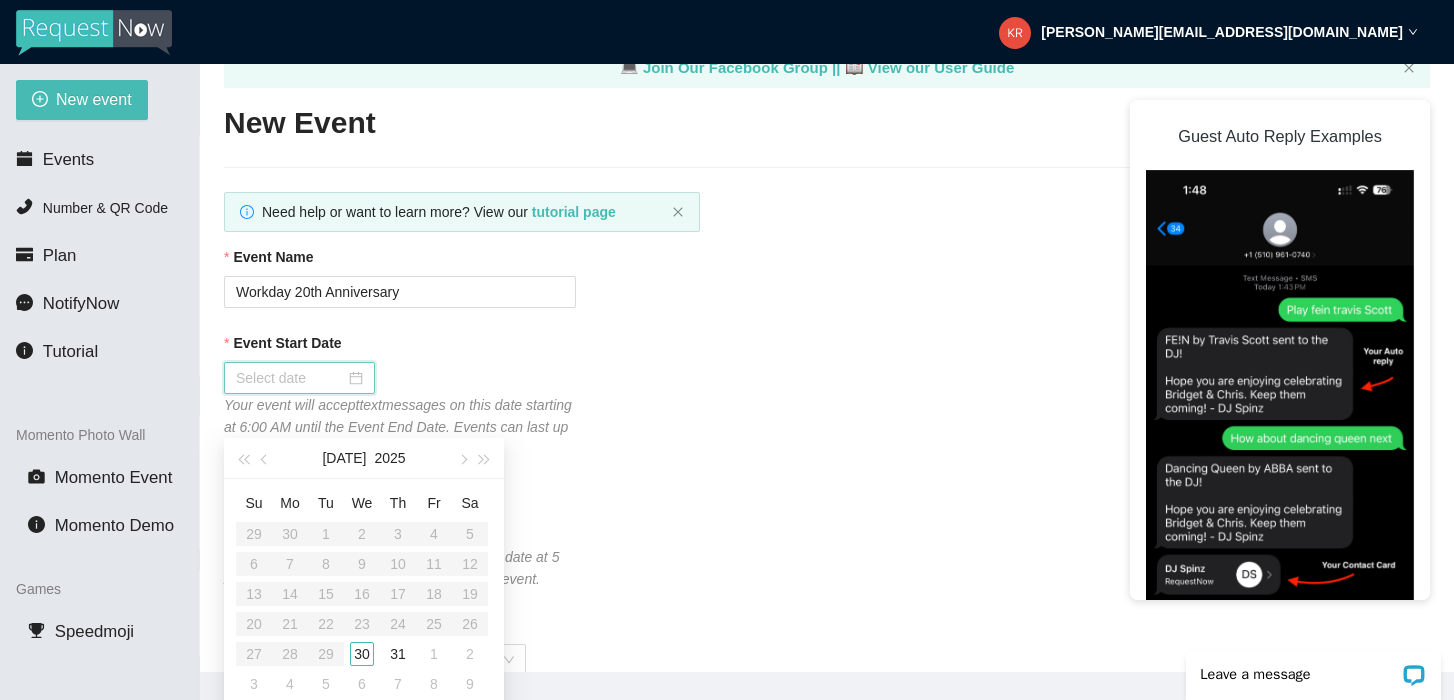 scroll, scrollTop: 58, scrollLeft: 0, axis: vertical 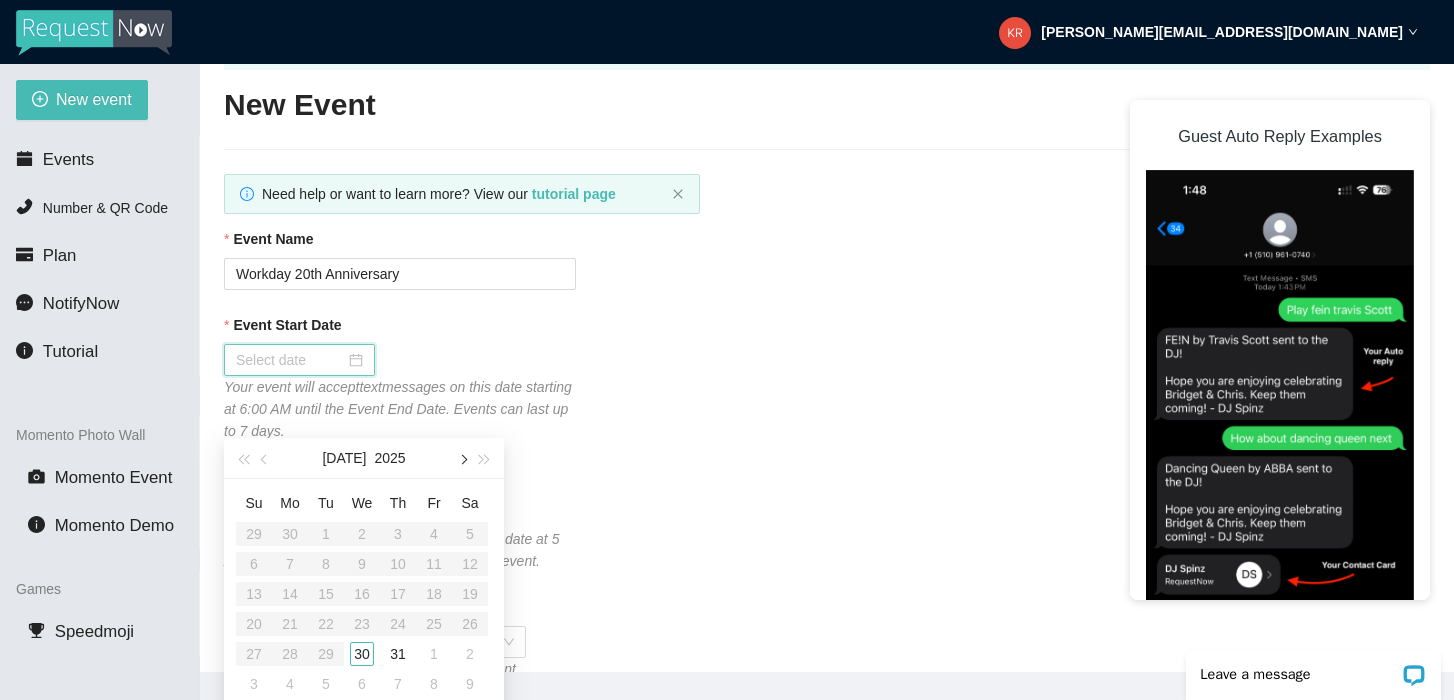 click at bounding box center [462, 460] 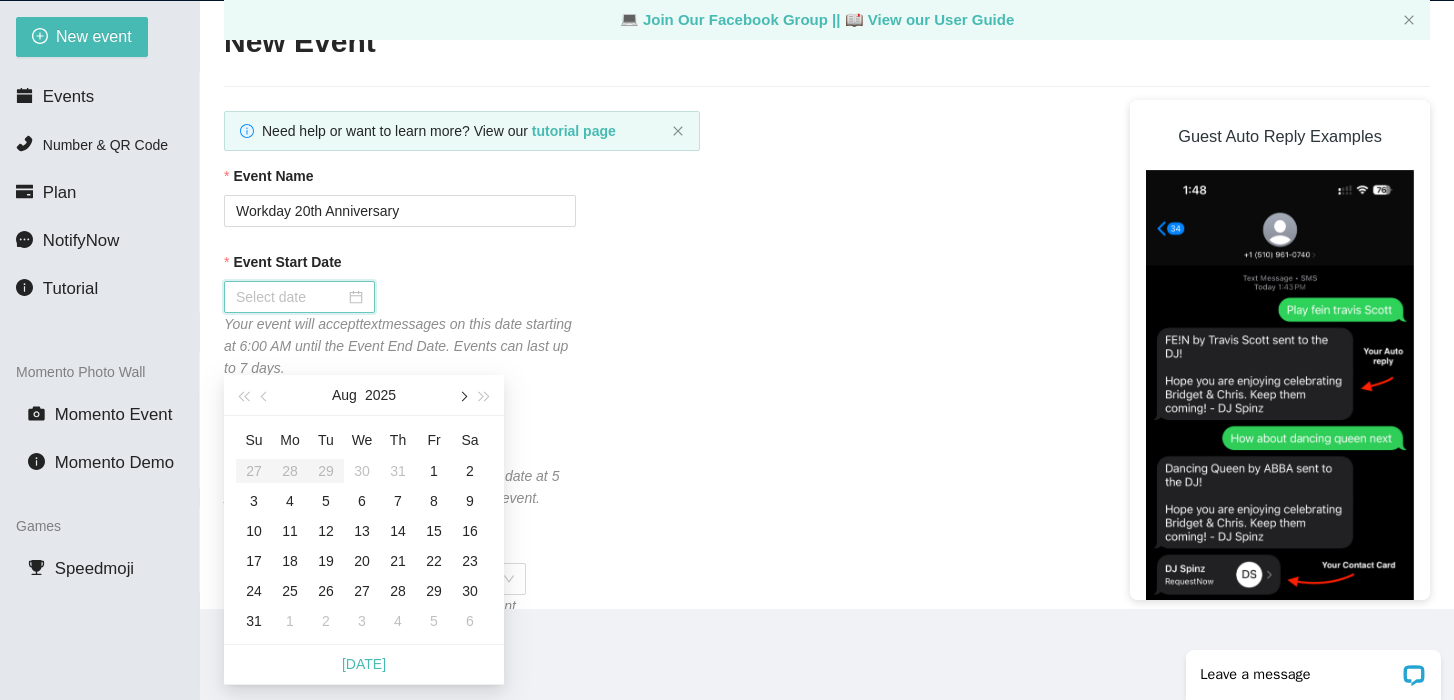 scroll, scrollTop: 64, scrollLeft: 0, axis: vertical 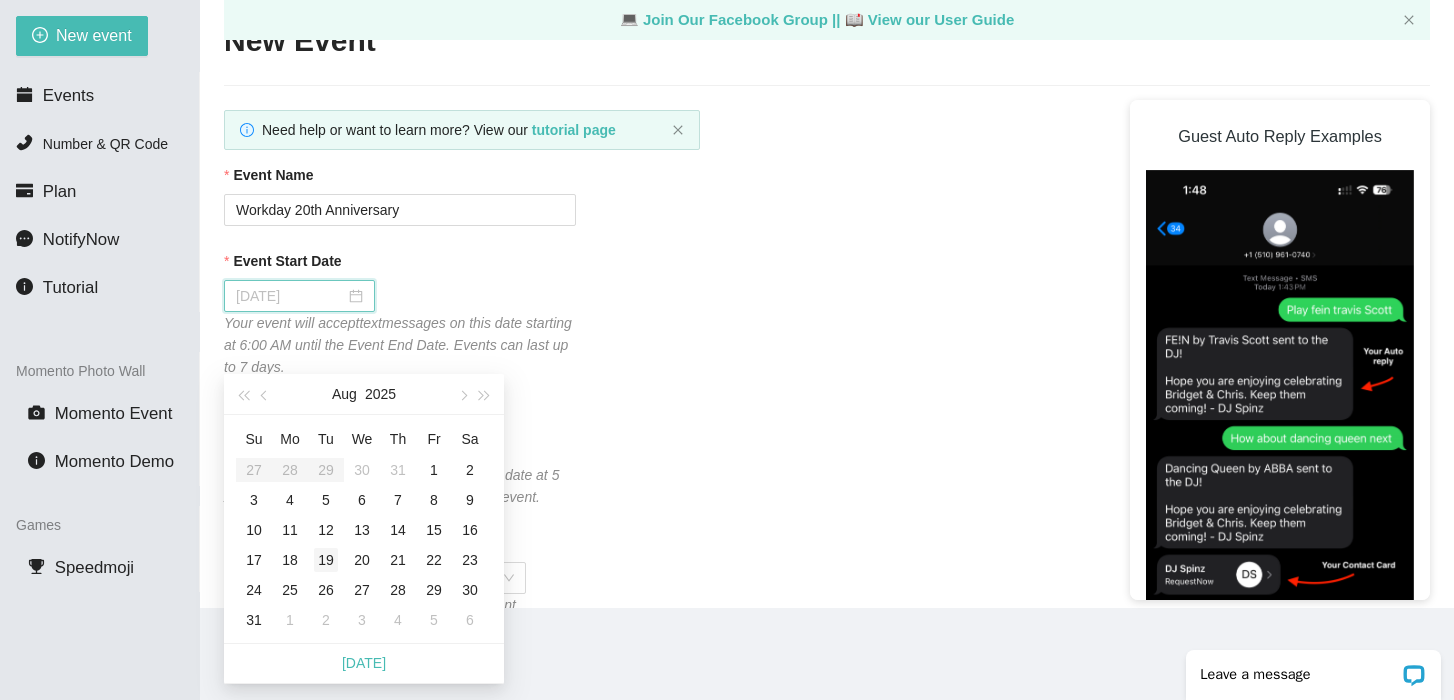 type on "08/19/2025" 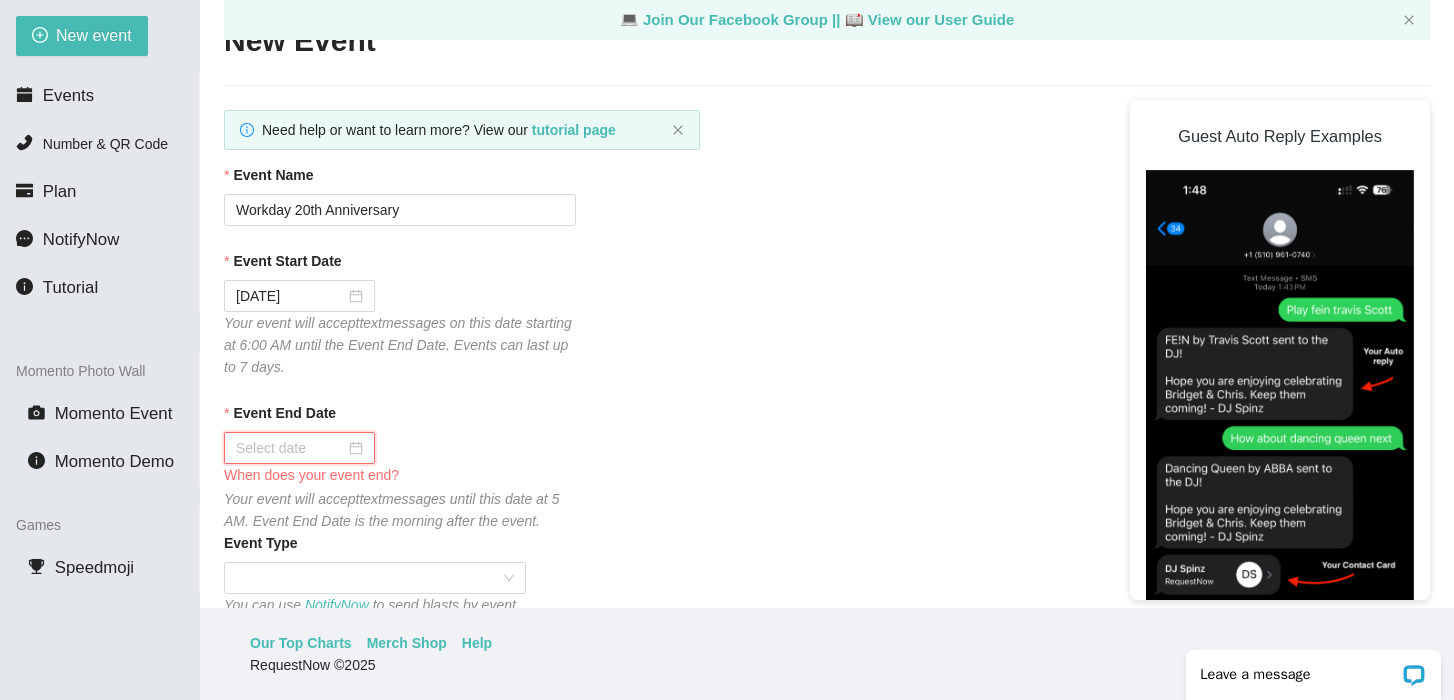click on "Event End Date" at bounding box center (290, 448) 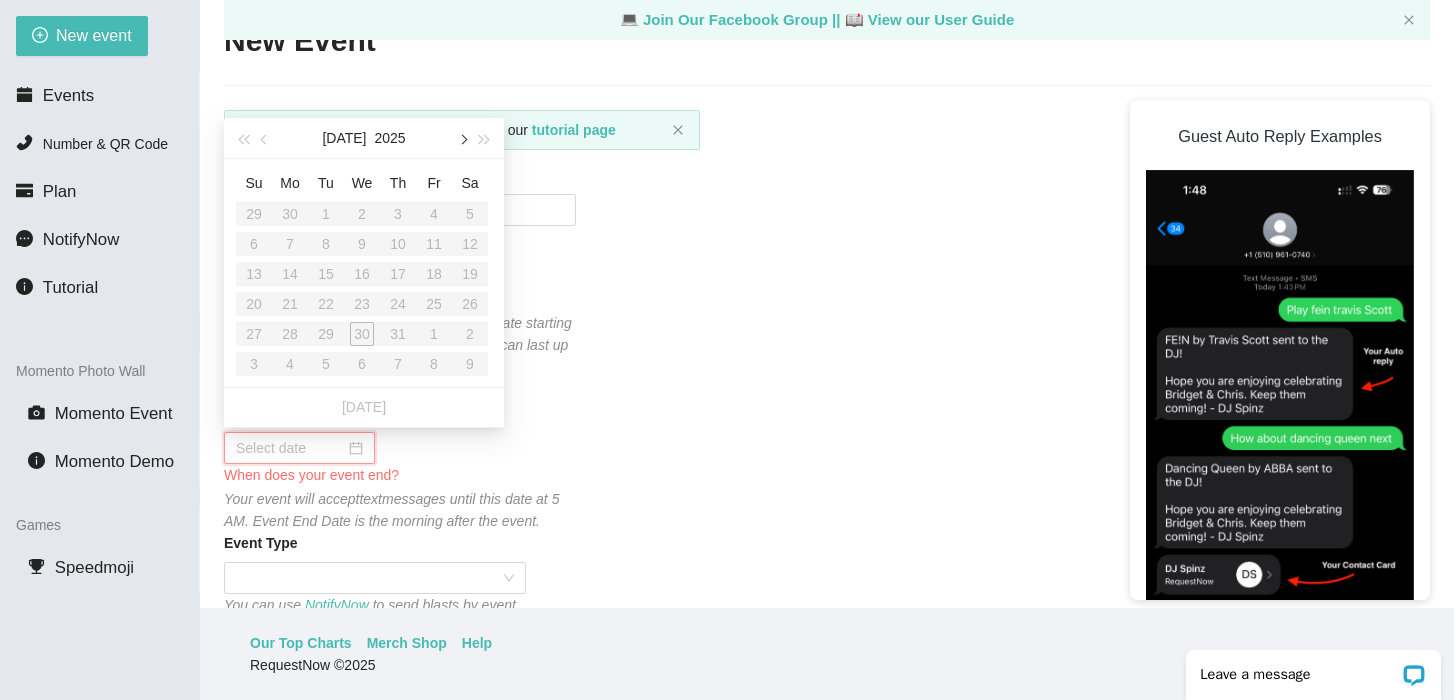 click at bounding box center (462, 138) 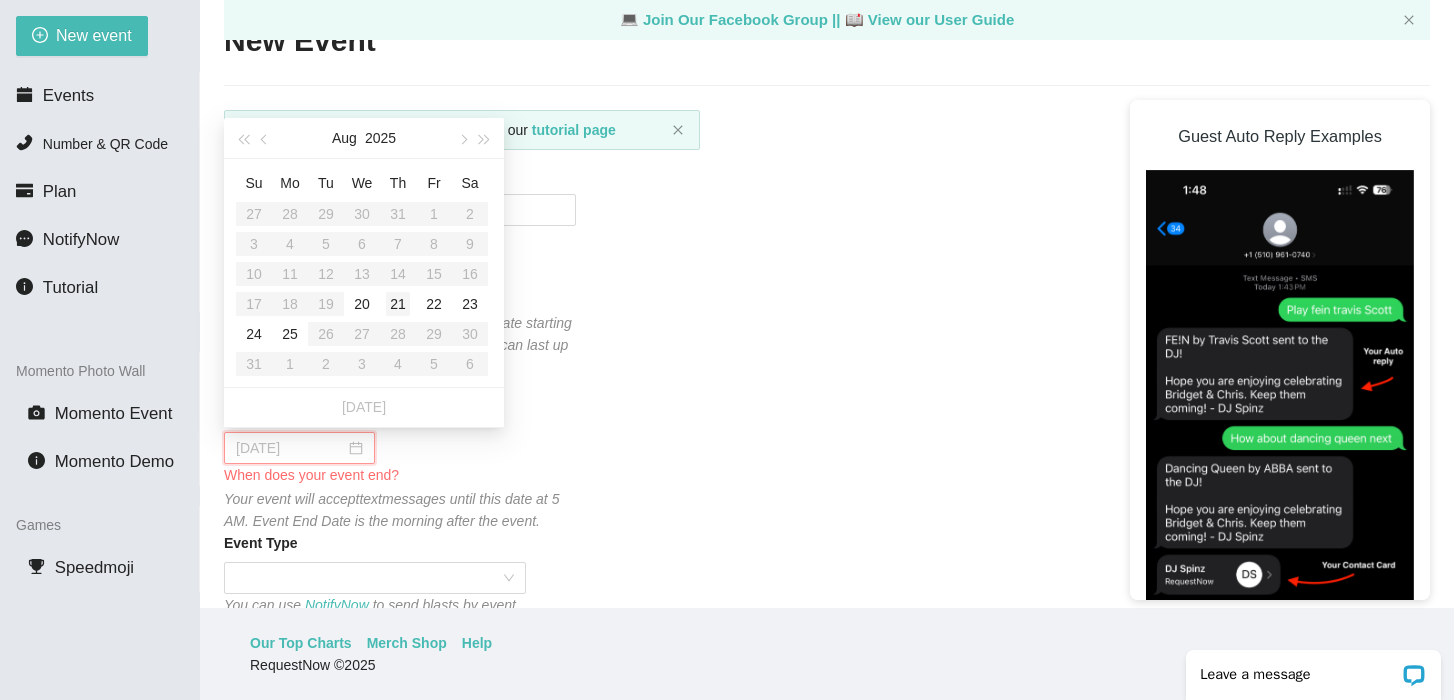 type on "08/21/2025" 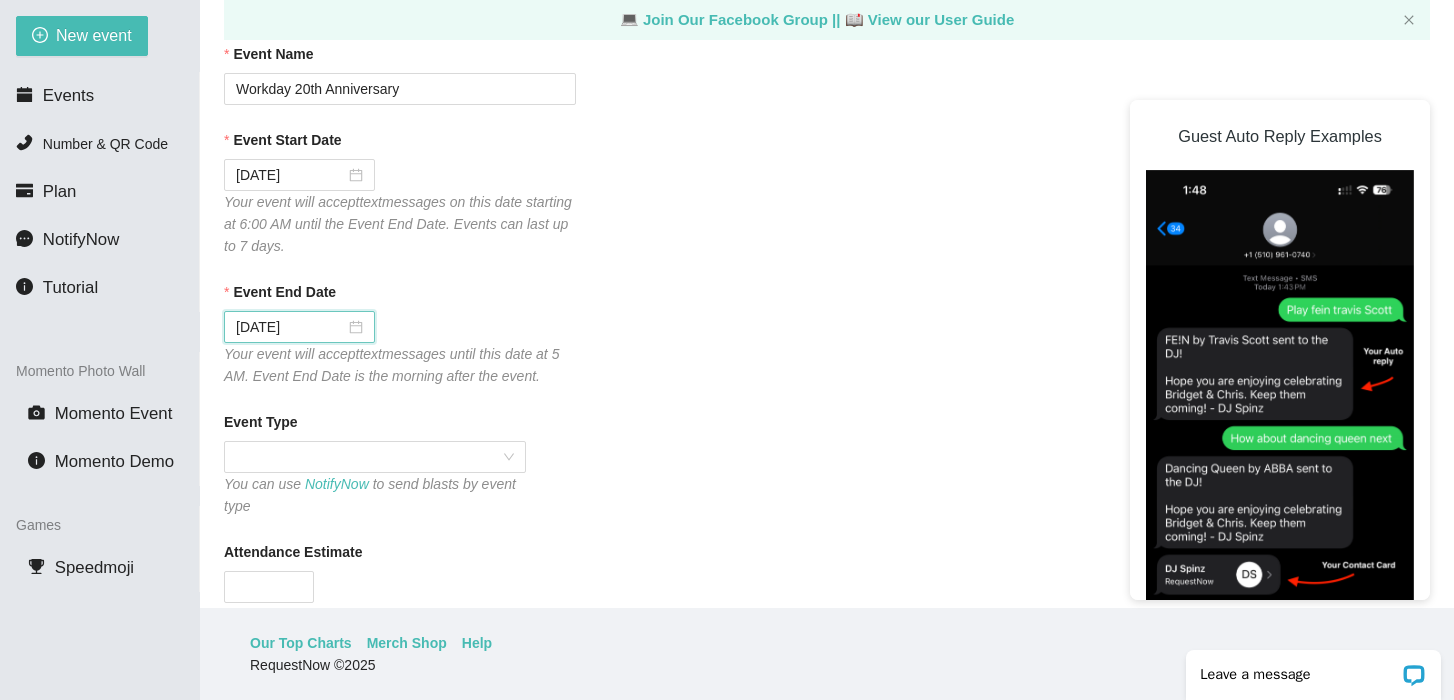 scroll, scrollTop: 216, scrollLeft: 0, axis: vertical 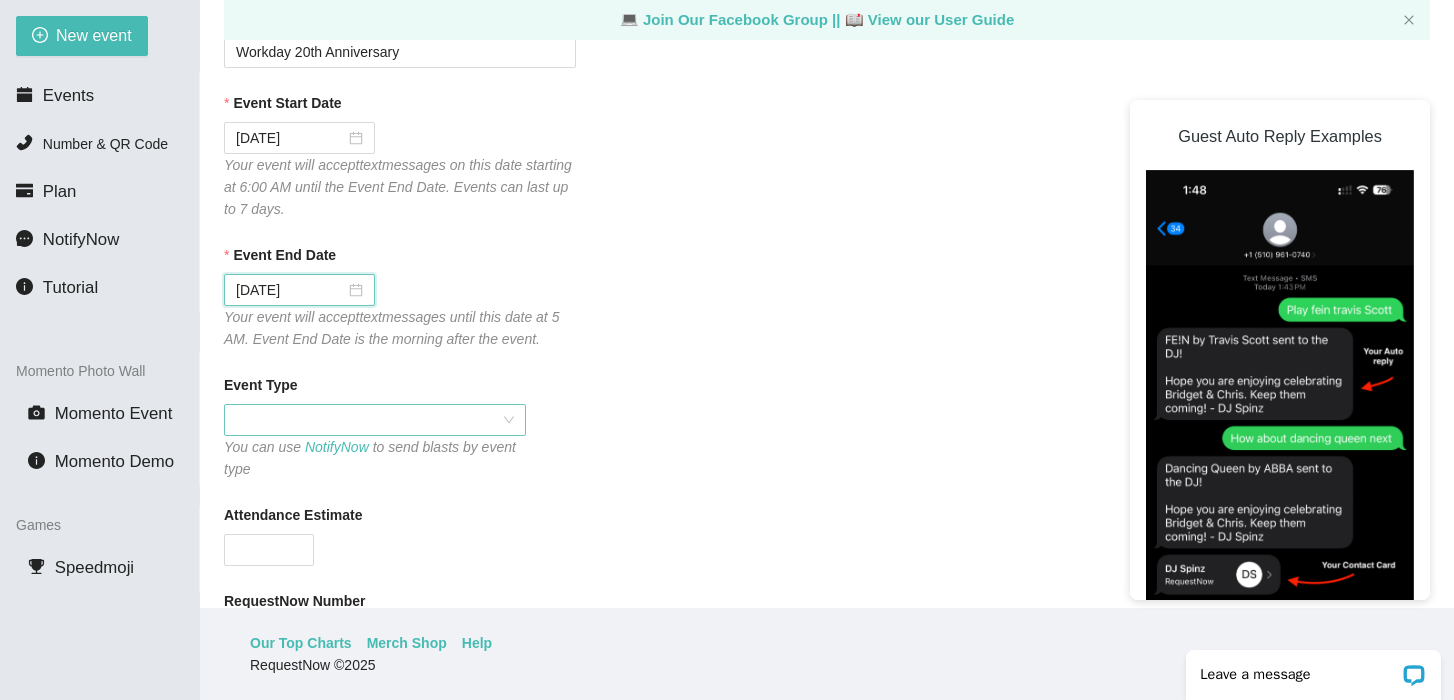 click at bounding box center (375, 420) 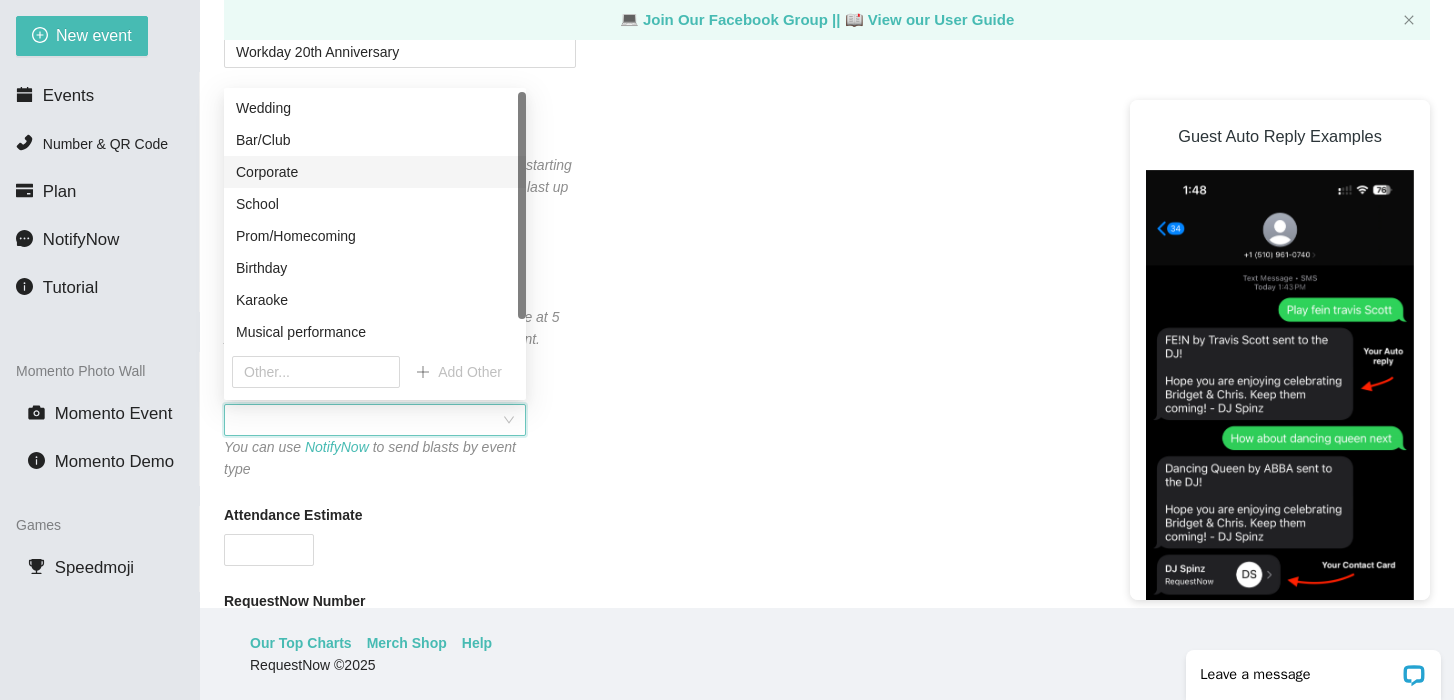click on "Corporate" at bounding box center (375, 172) 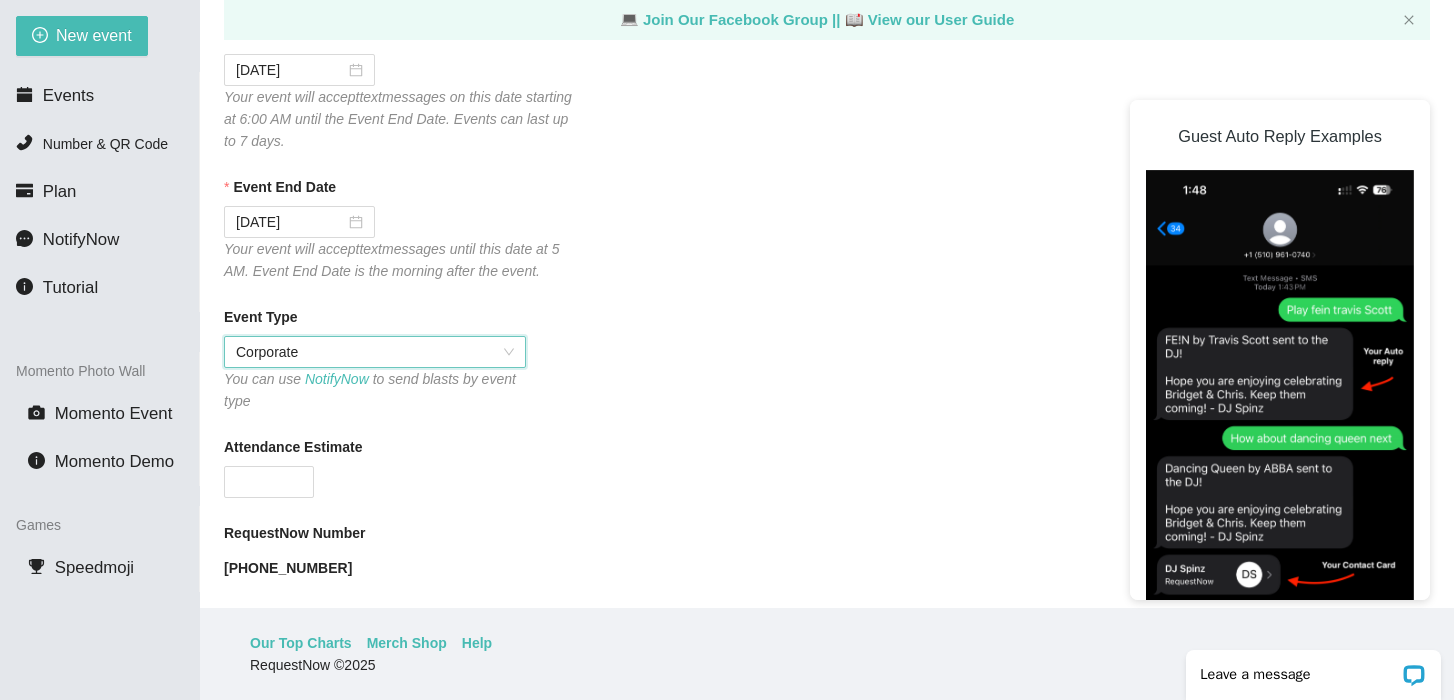 scroll, scrollTop: 285, scrollLeft: 0, axis: vertical 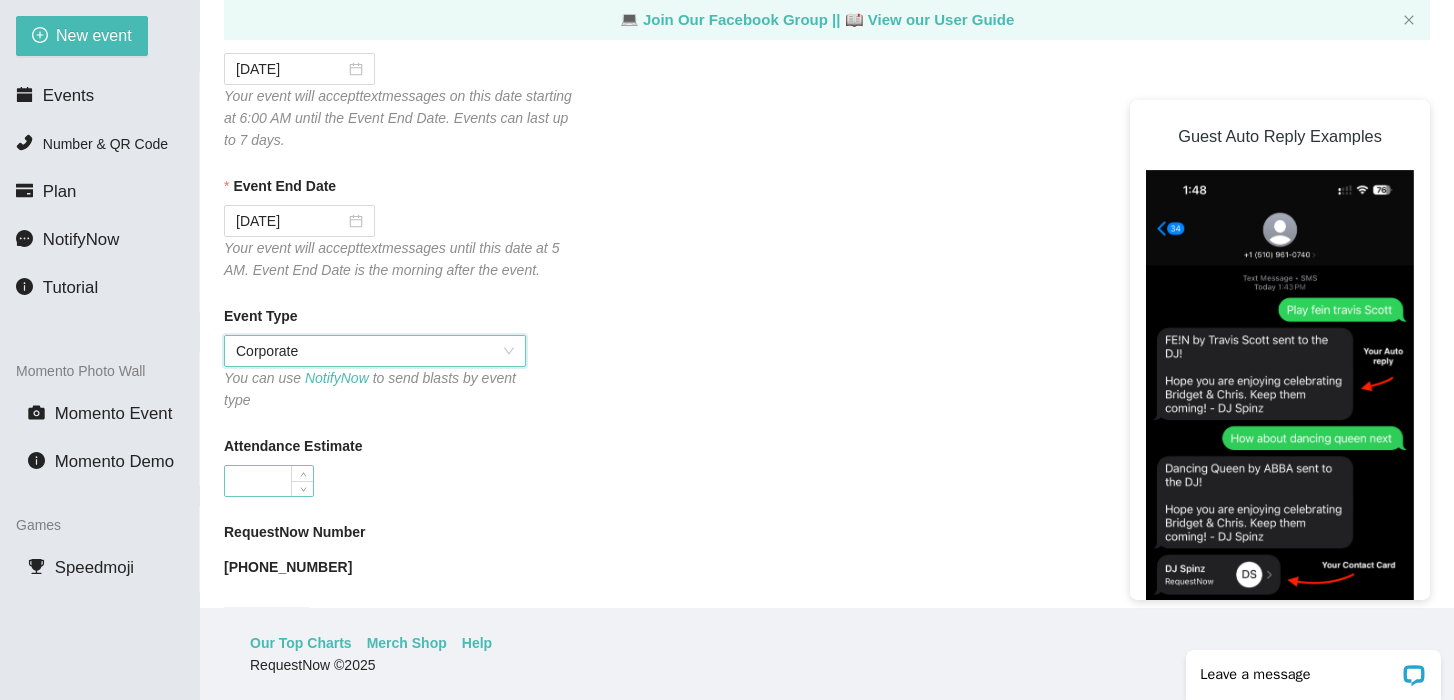 click on "Attendance Estimate" at bounding box center (269, 481) 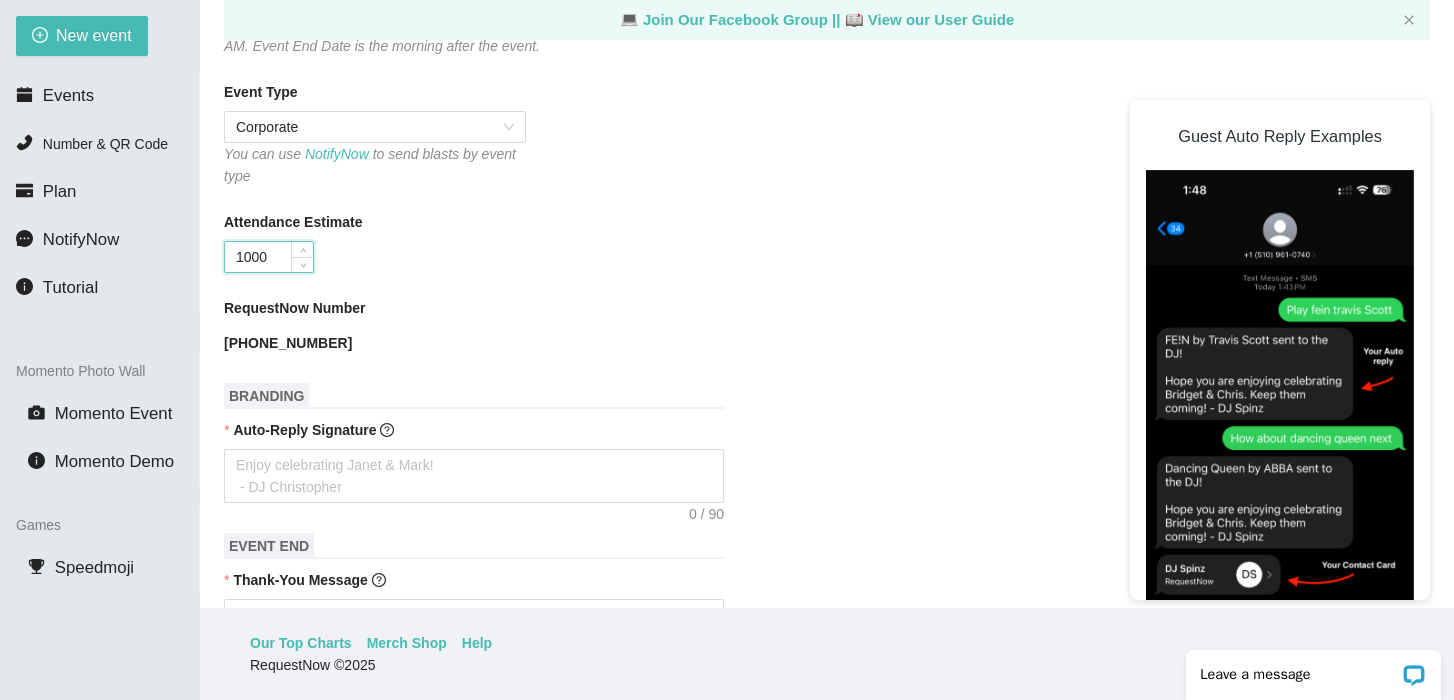 scroll, scrollTop: 510, scrollLeft: 0, axis: vertical 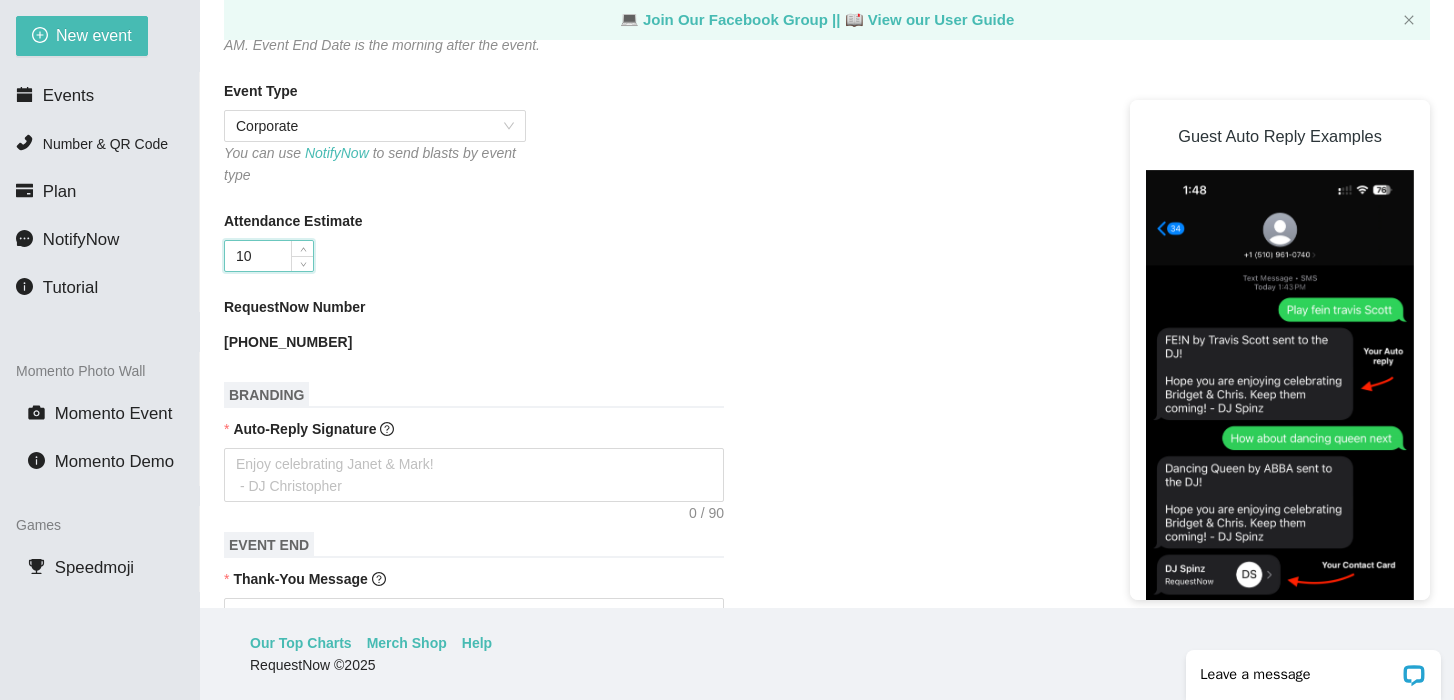 type on "1" 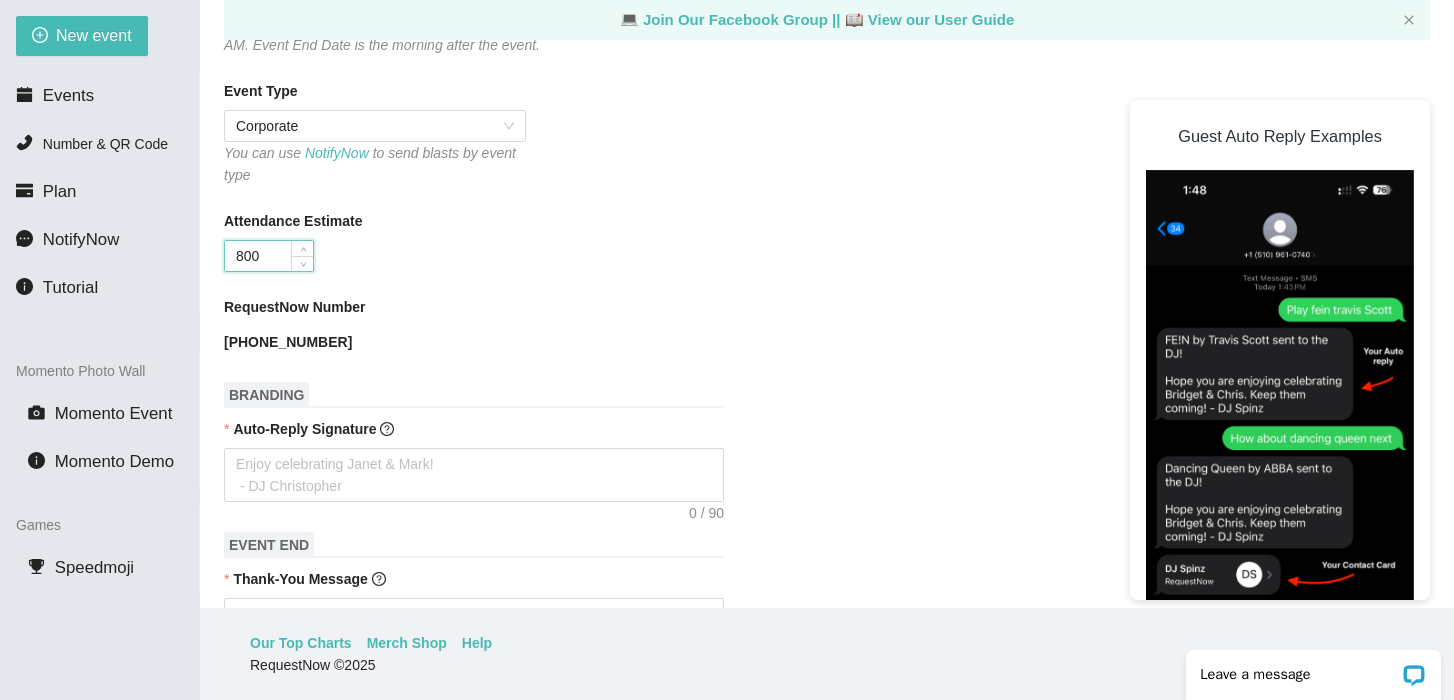 type on "800" 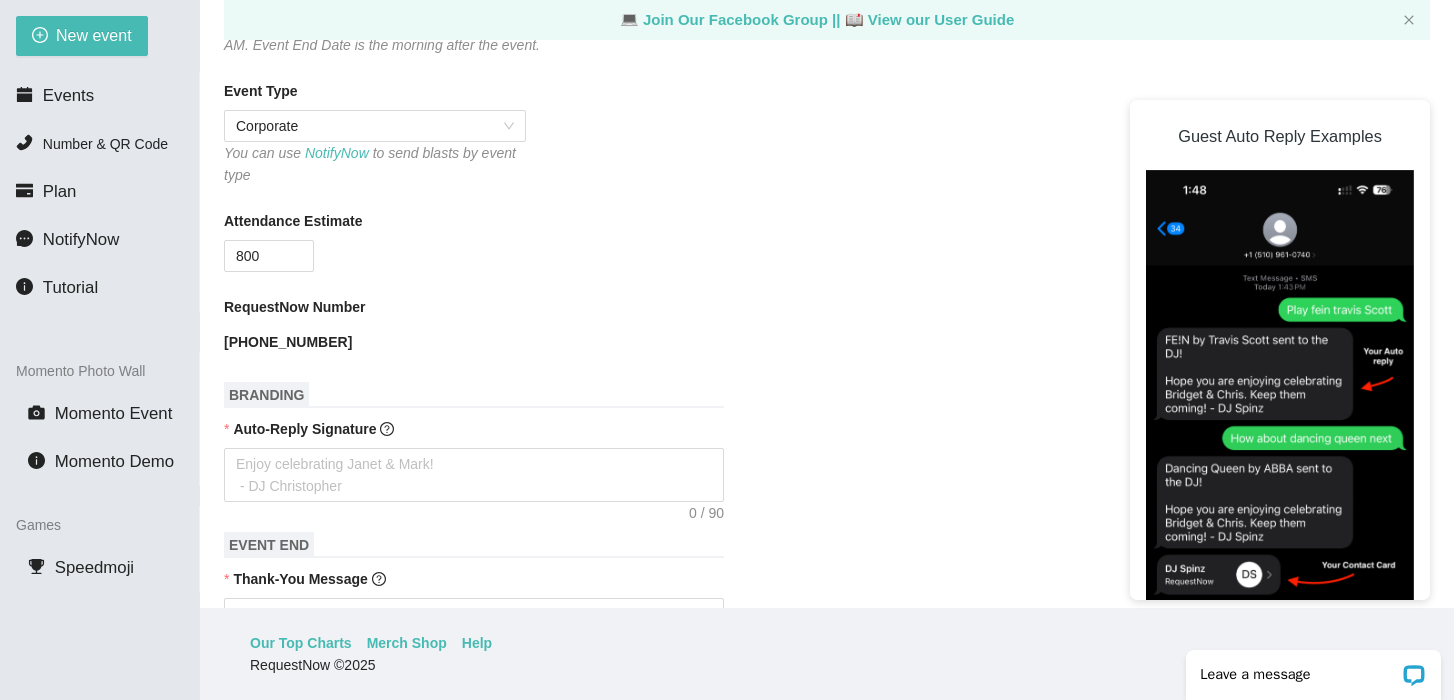 click on "RequestNow Number (510) 722-0521" at bounding box center [827, 327] 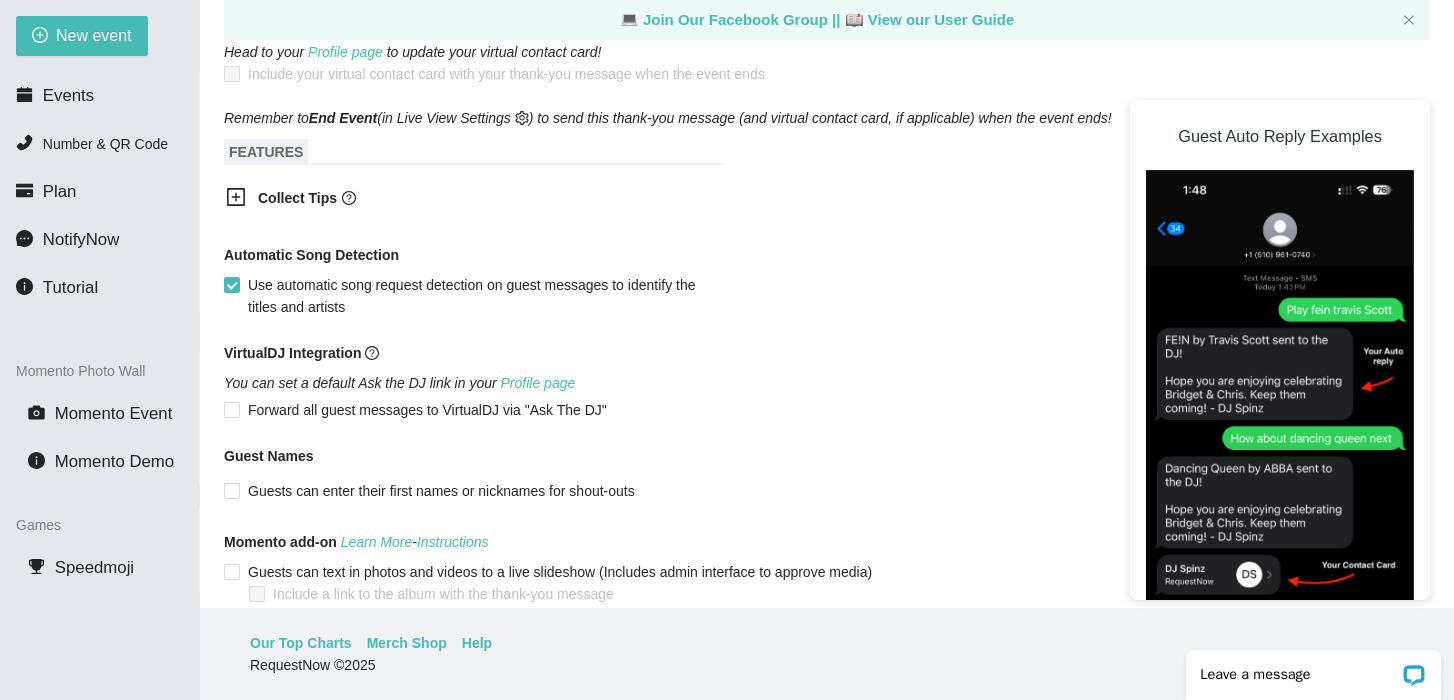 scroll, scrollTop: 1174, scrollLeft: 0, axis: vertical 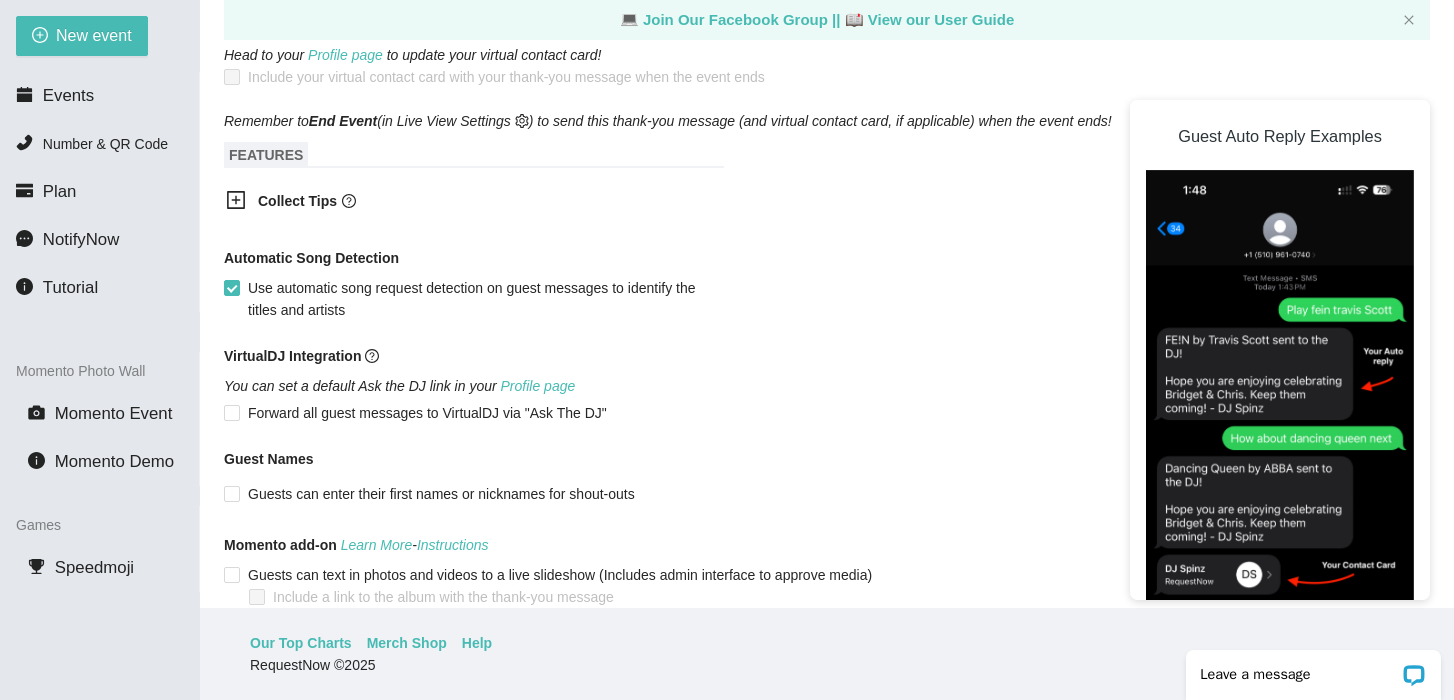 click on "Collect Tips" at bounding box center [460, 202] 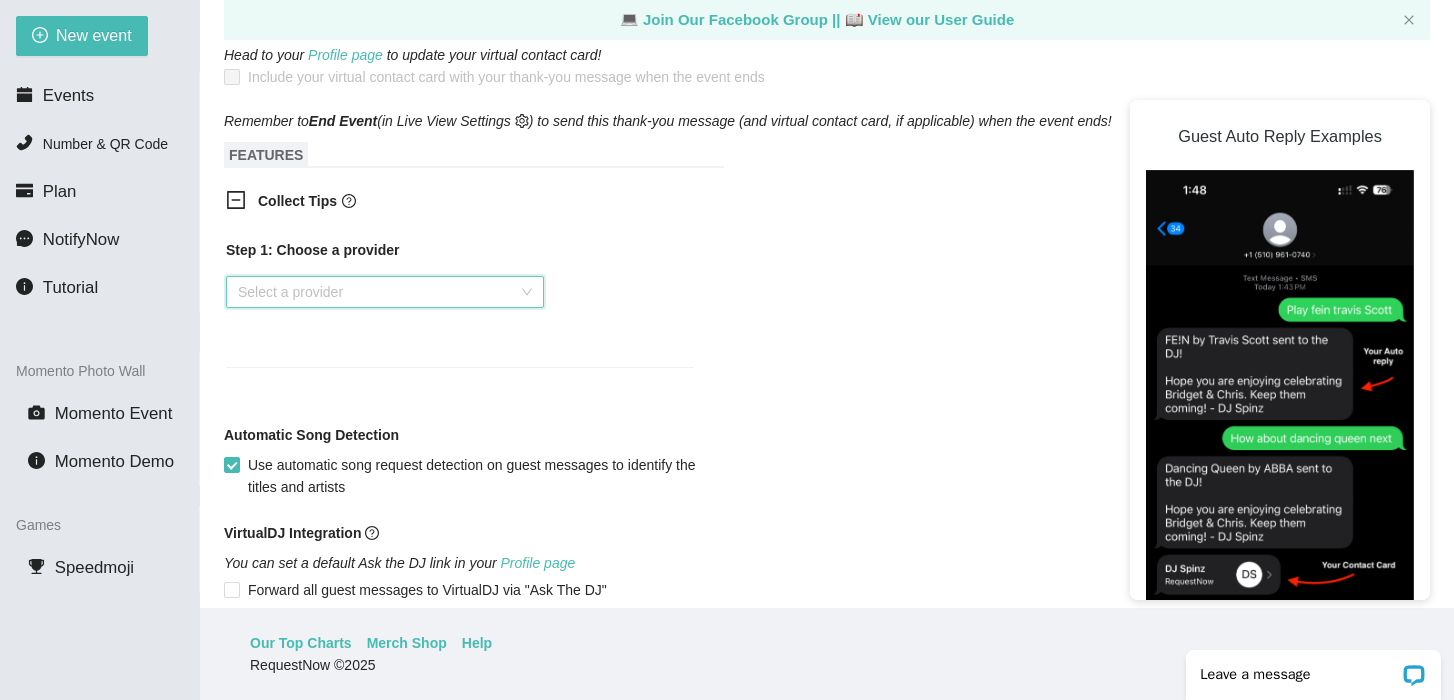 click at bounding box center [378, 292] 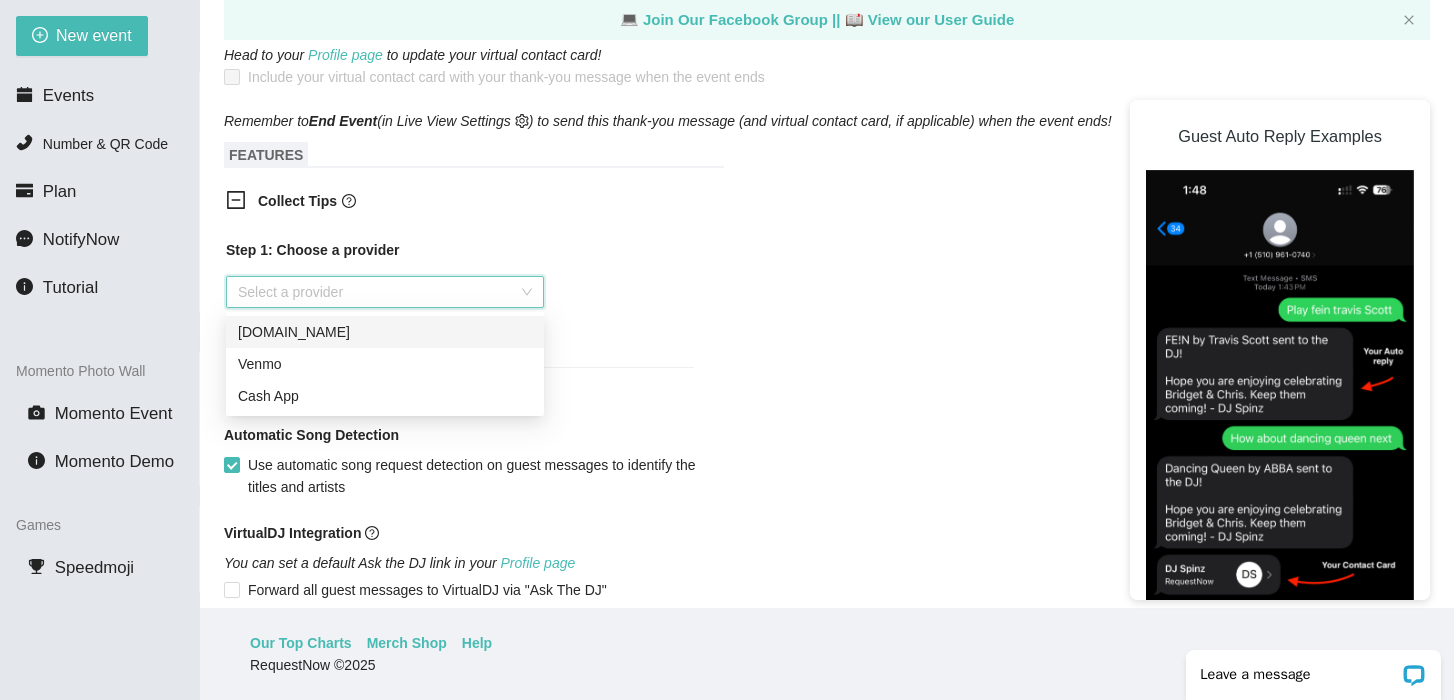 click 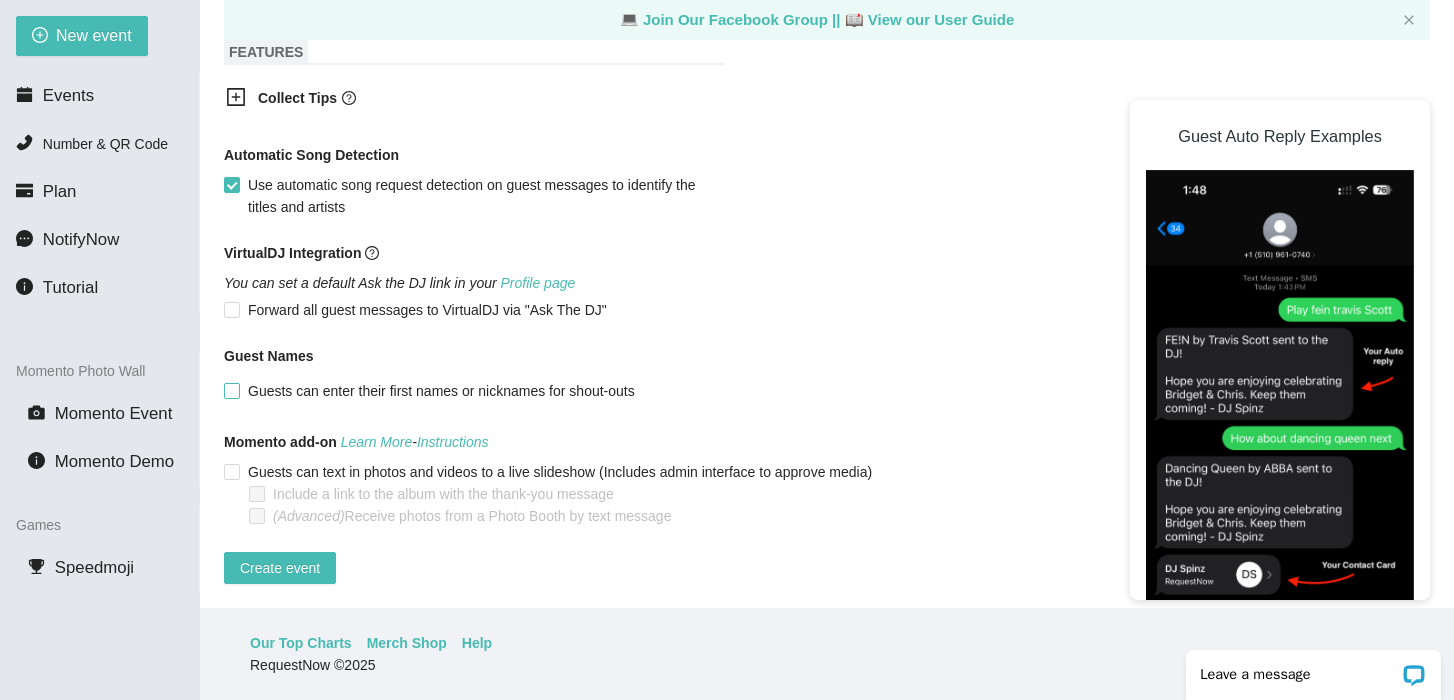 scroll, scrollTop: 1293, scrollLeft: 0, axis: vertical 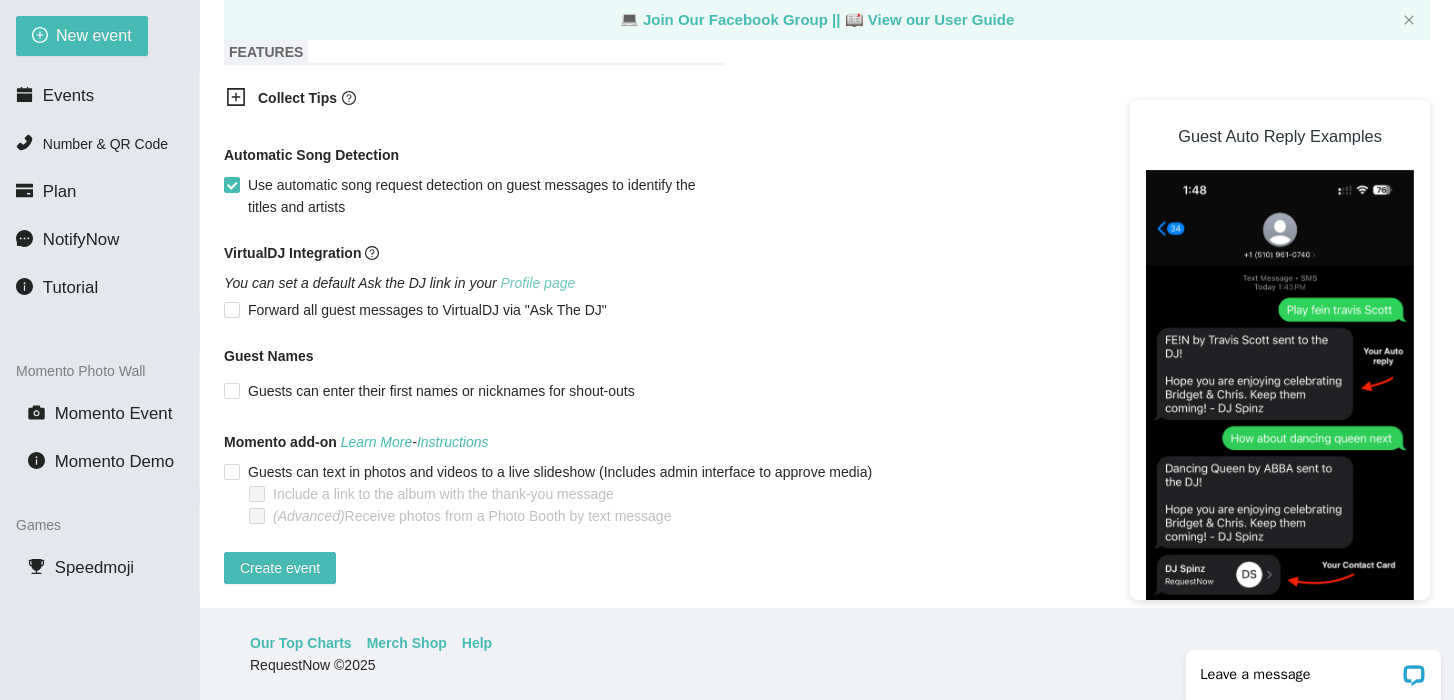 click on "Profile page" at bounding box center [538, 283] 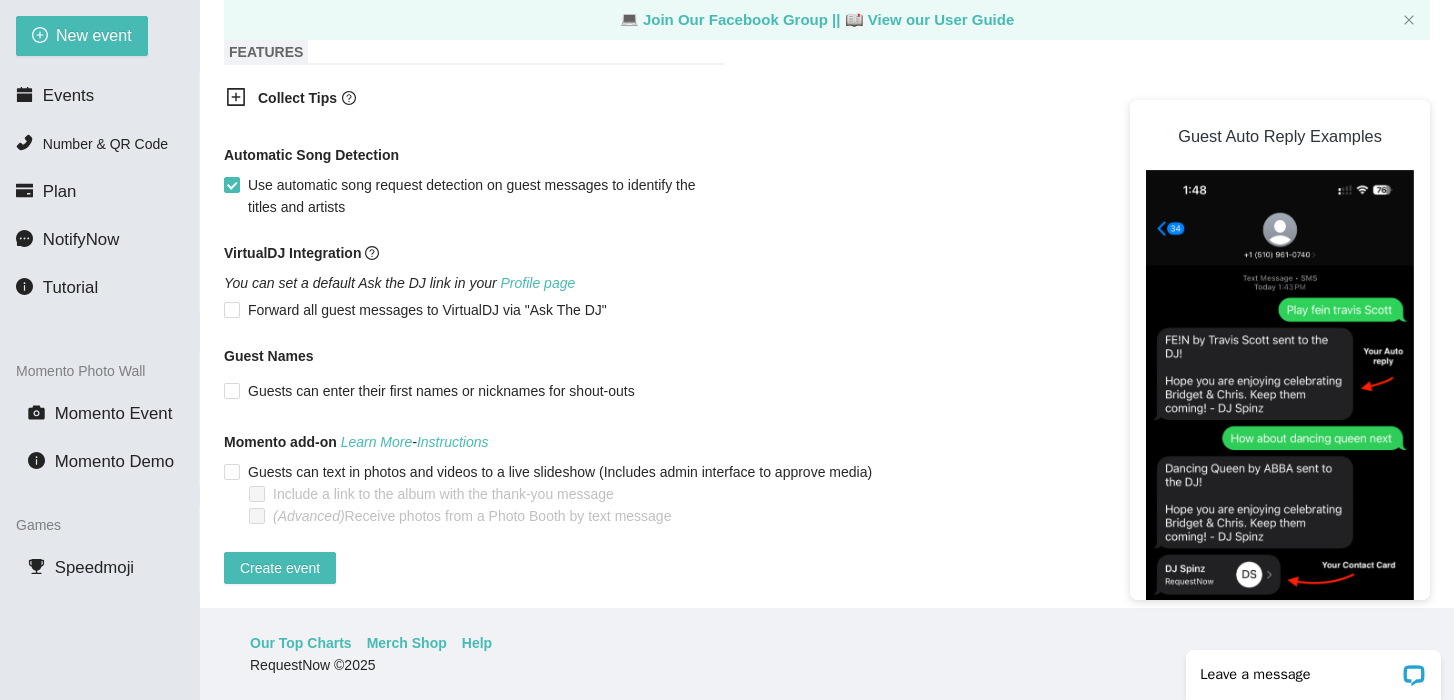 scroll, scrollTop: 62, scrollLeft: 0, axis: vertical 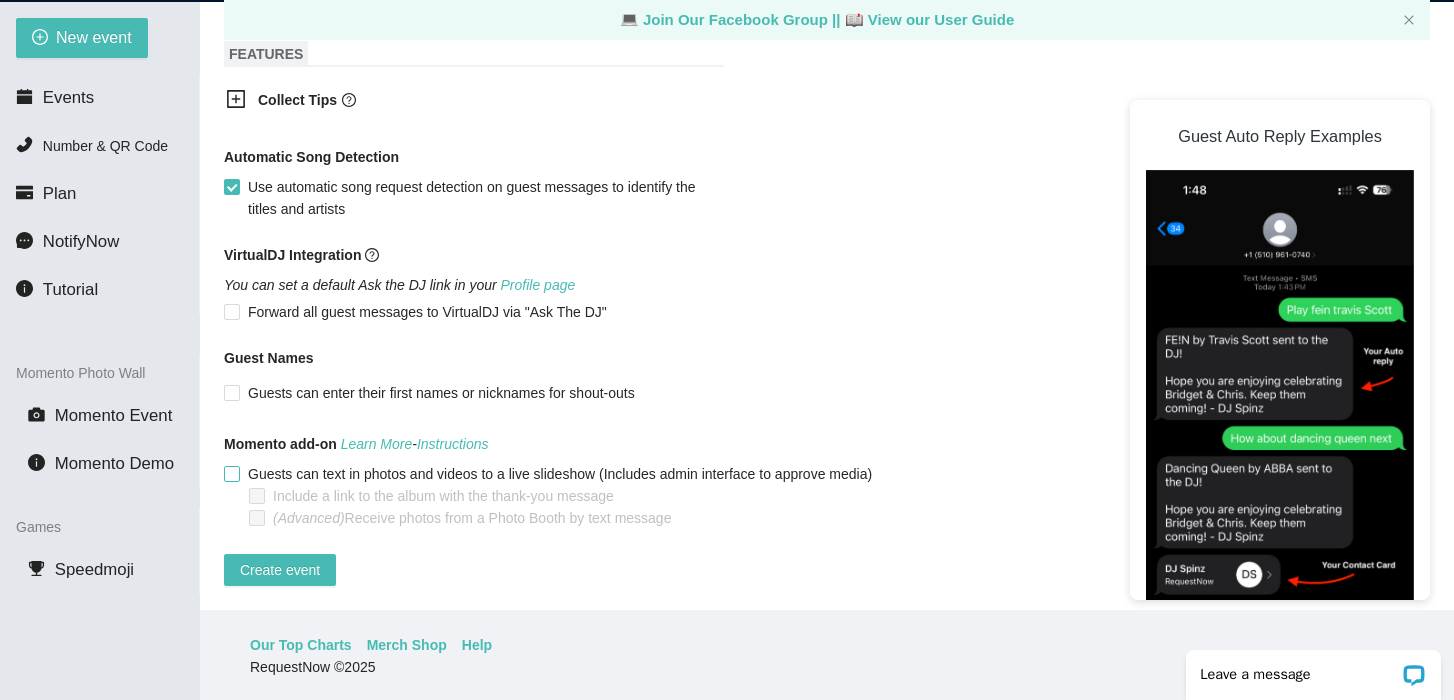 click at bounding box center (232, 474) 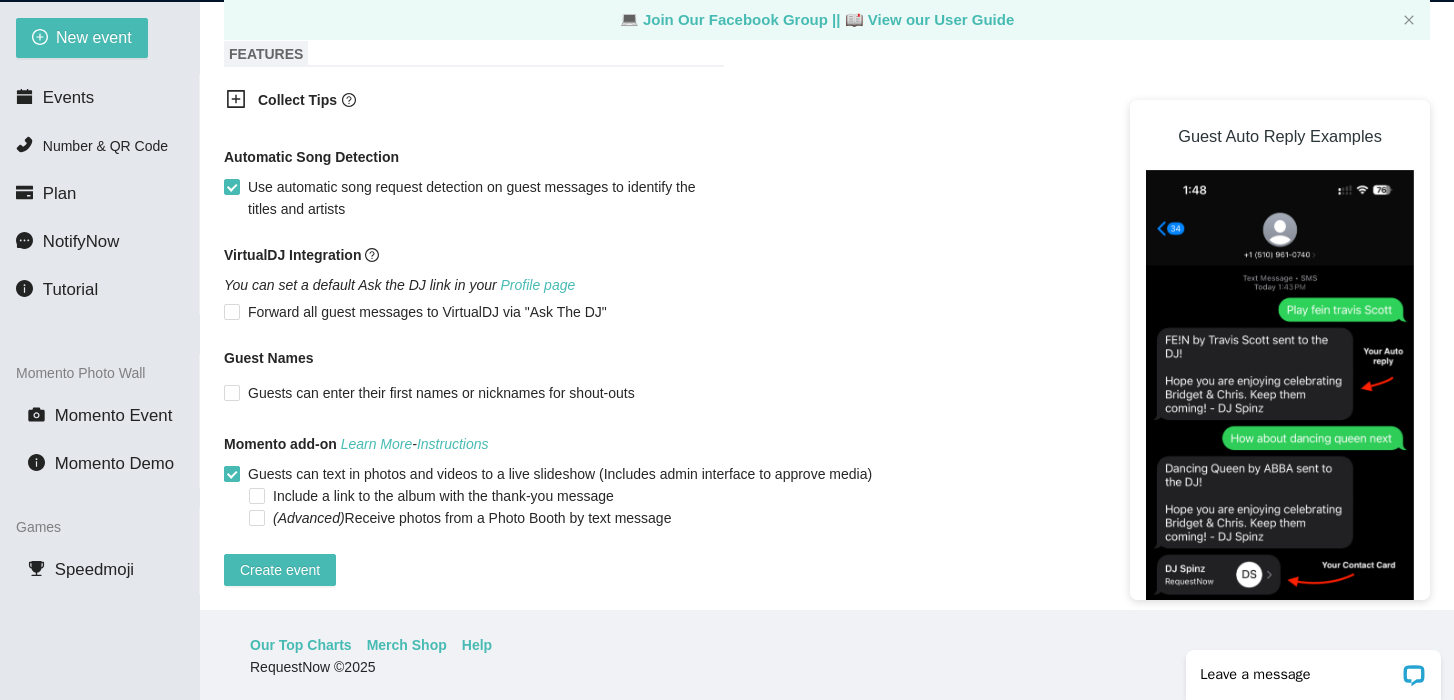scroll, scrollTop: 64, scrollLeft: 0, axis: vertical 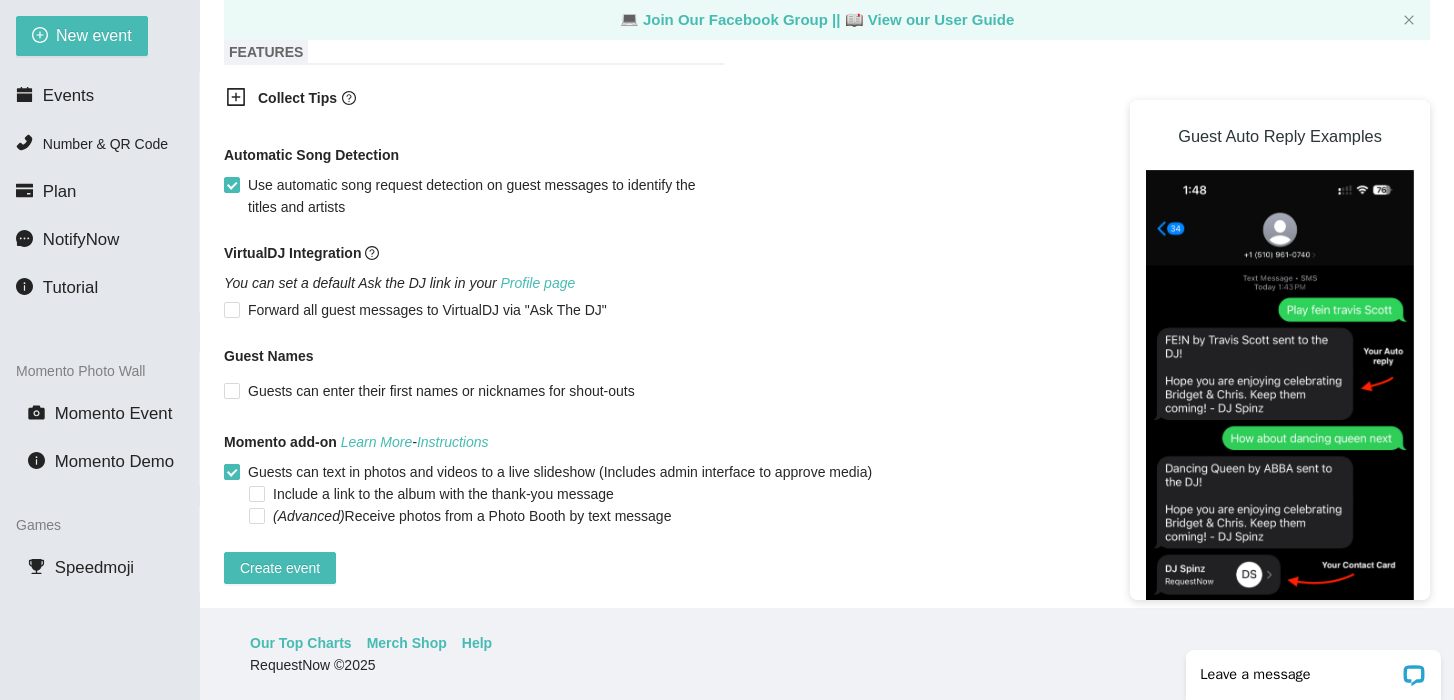 click on "Guests can text in photos and videos to a live slideshow (Includes admin interface to approve media)" at bounding box center [231, 471] 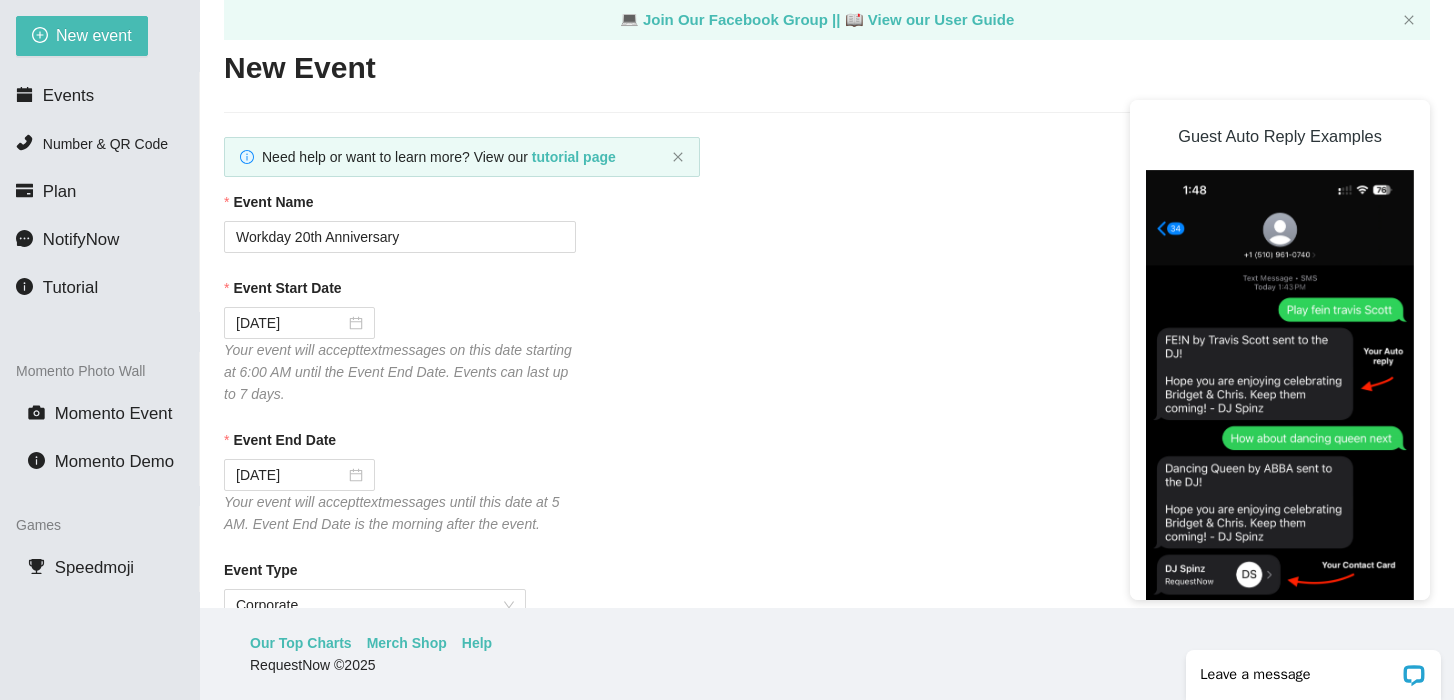 scroll, scrollTop: 0, scrollLeft: 0, axis: both 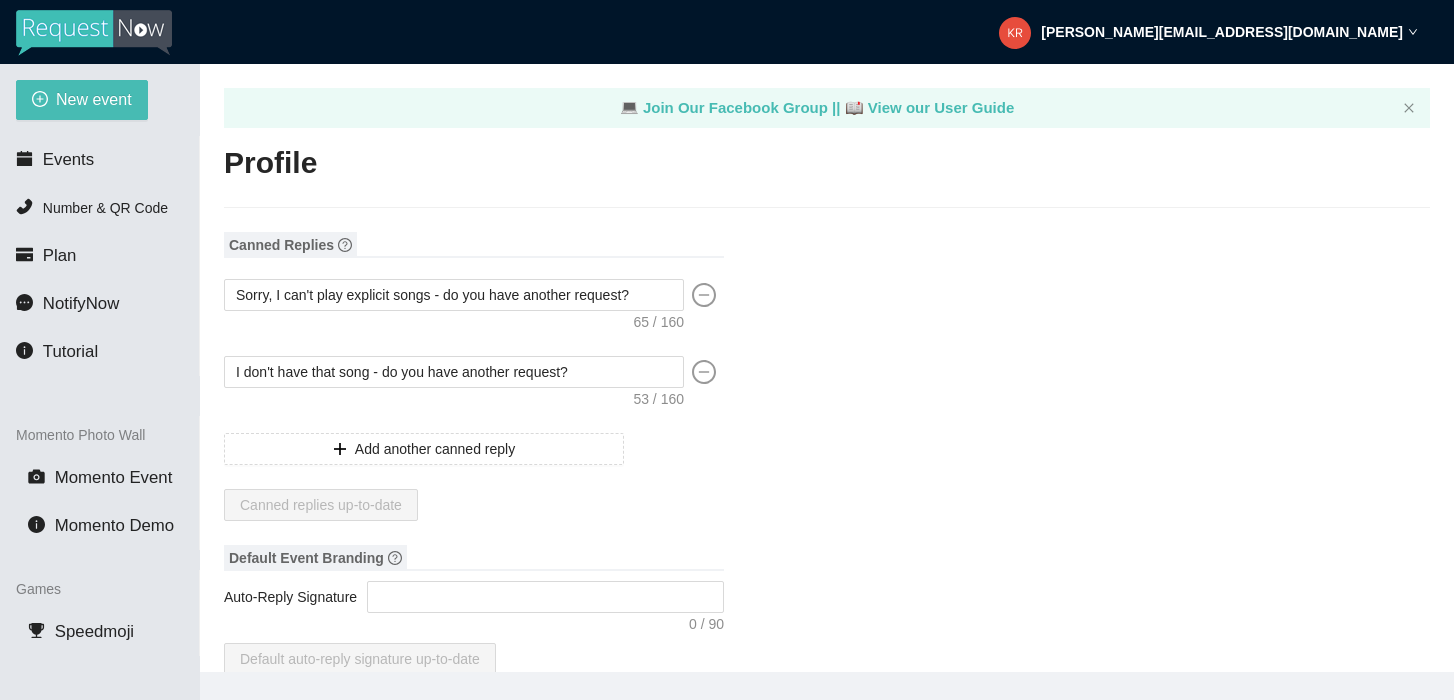 type on "Entire Productions" 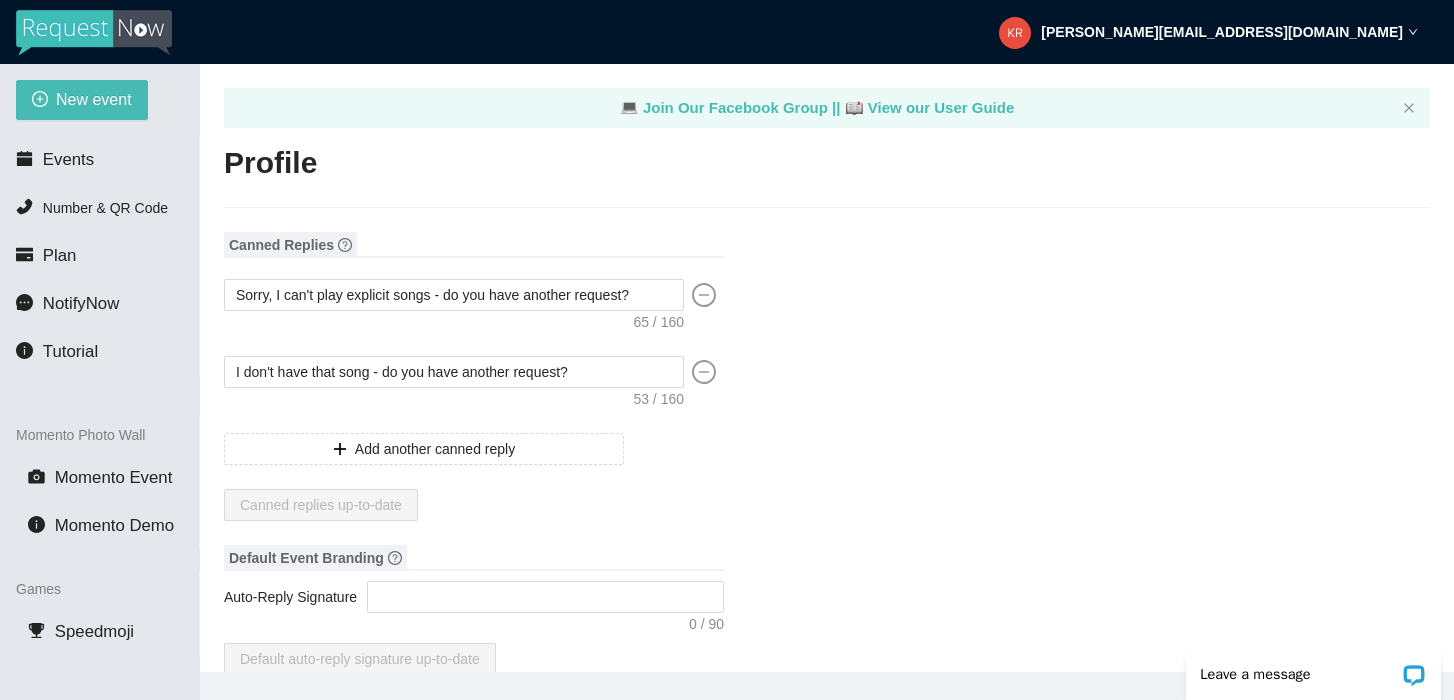 scroll, scrollTop: 0, scrollLeft: 0, axis: both 